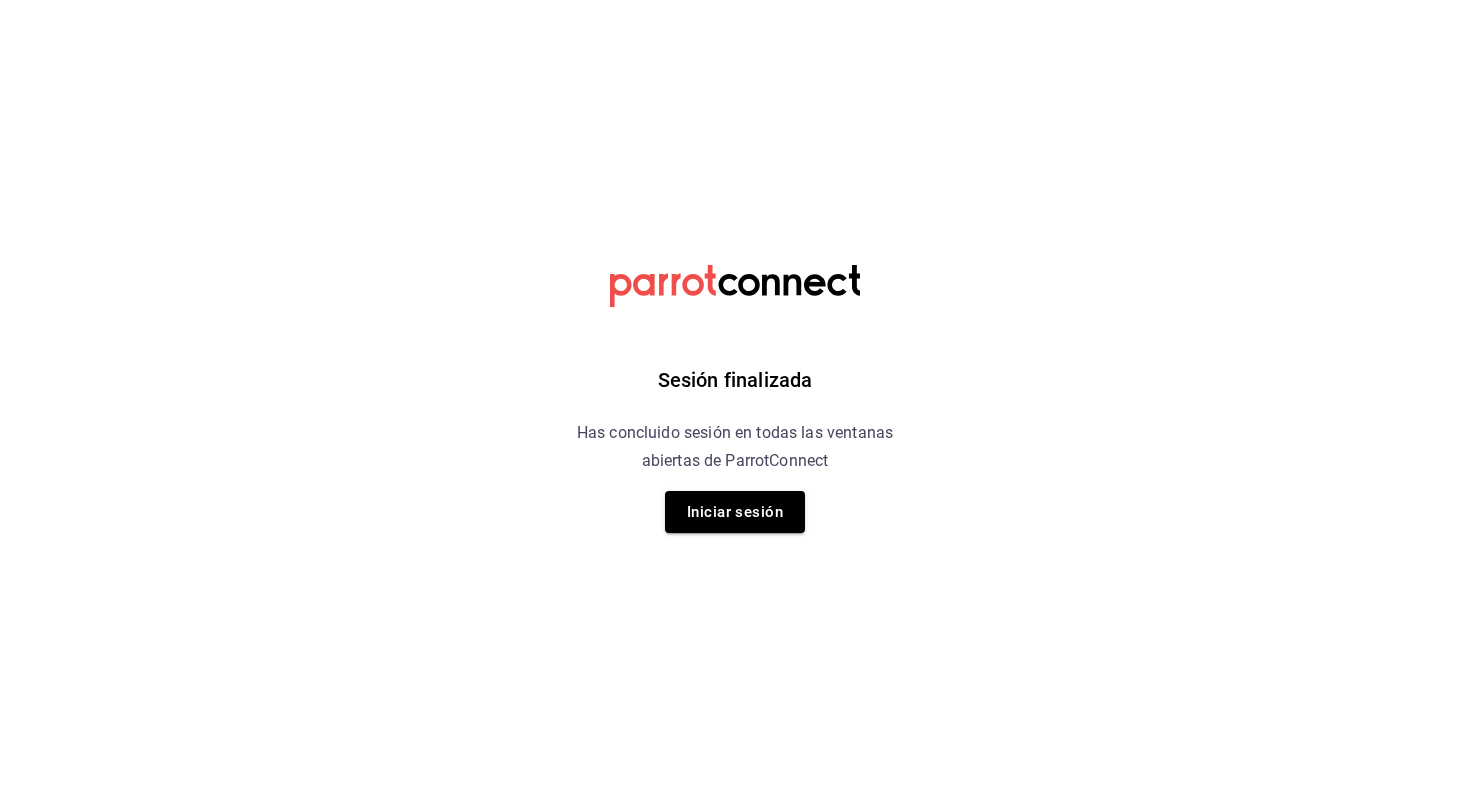scroll, scrollTop: 0, scrollLeft: 0, axis: both 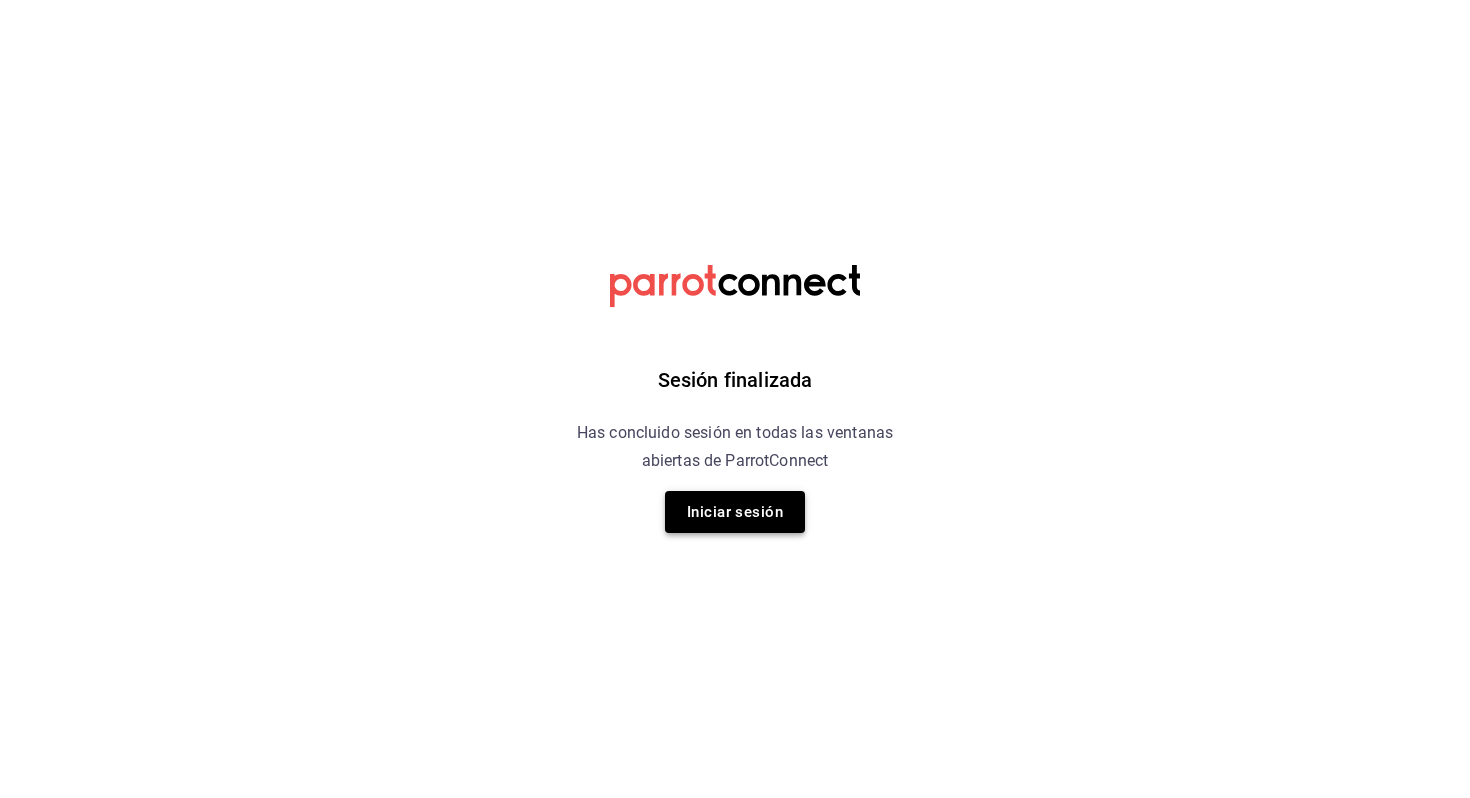 click on "Iniciar sesión" at bounding box center (735, 512) 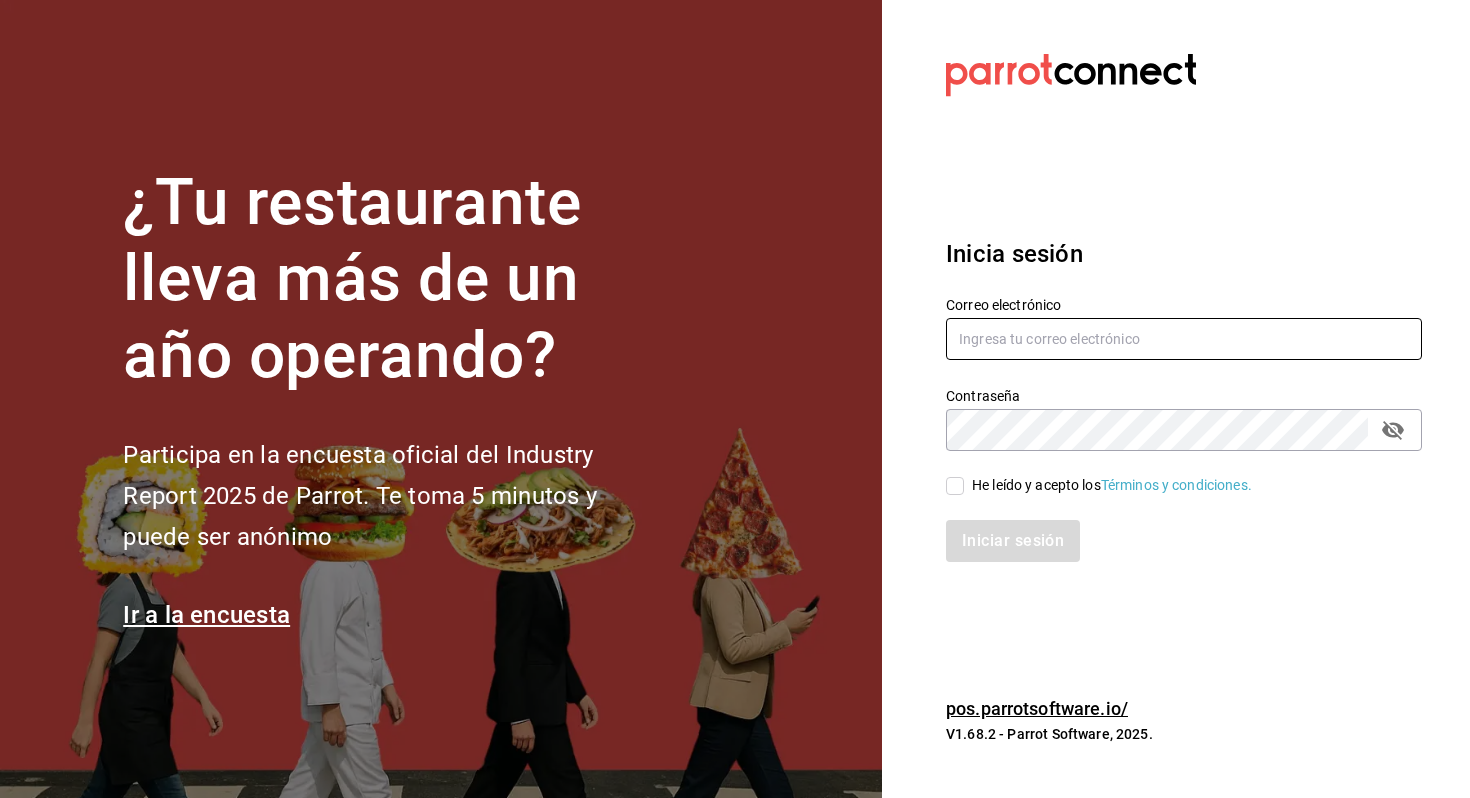 click at bounding box center [1184, 339] 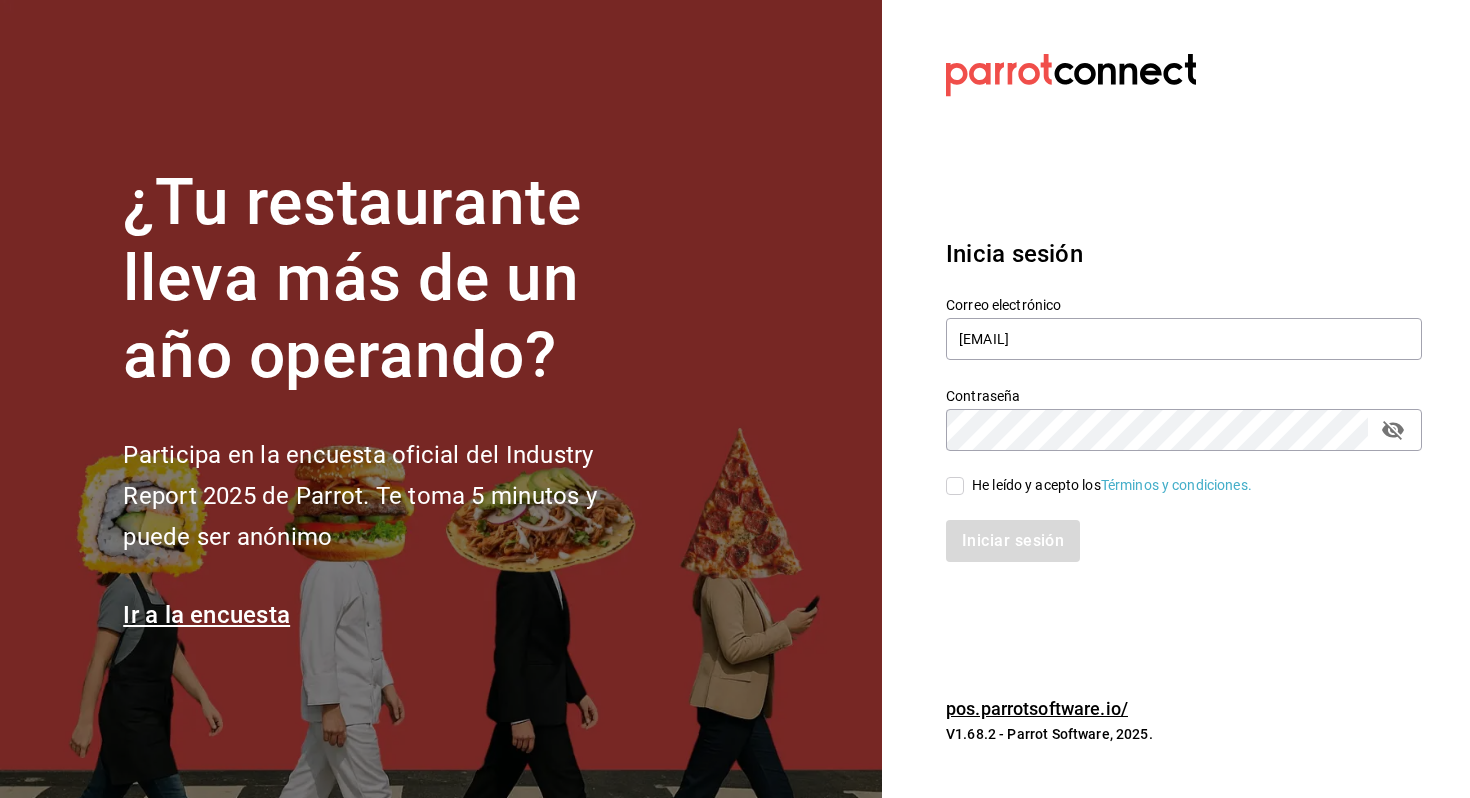 click on "He leído y acepto los  Términos y condiciones." at bounding box center (1112, 485) 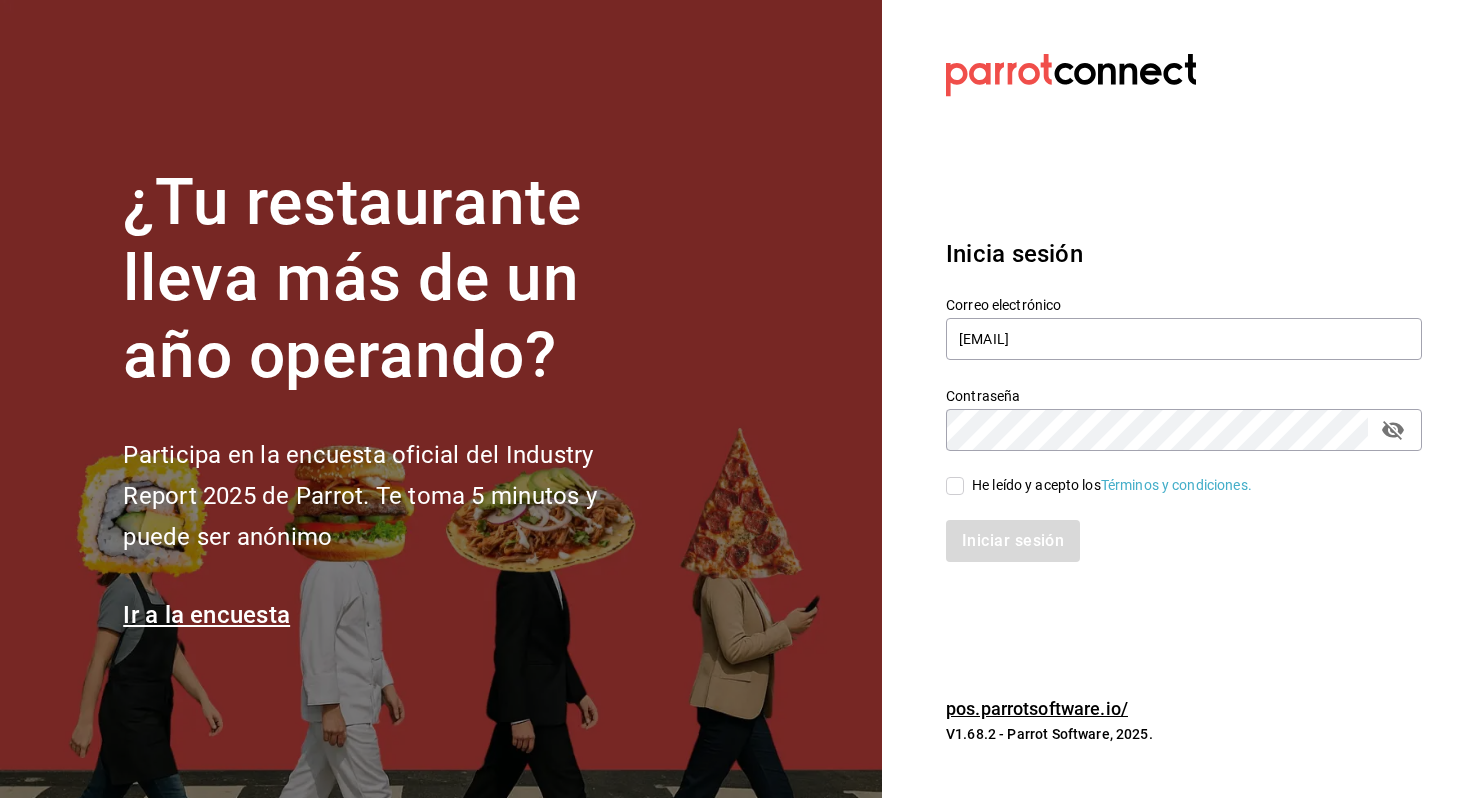 checkbox on "true" 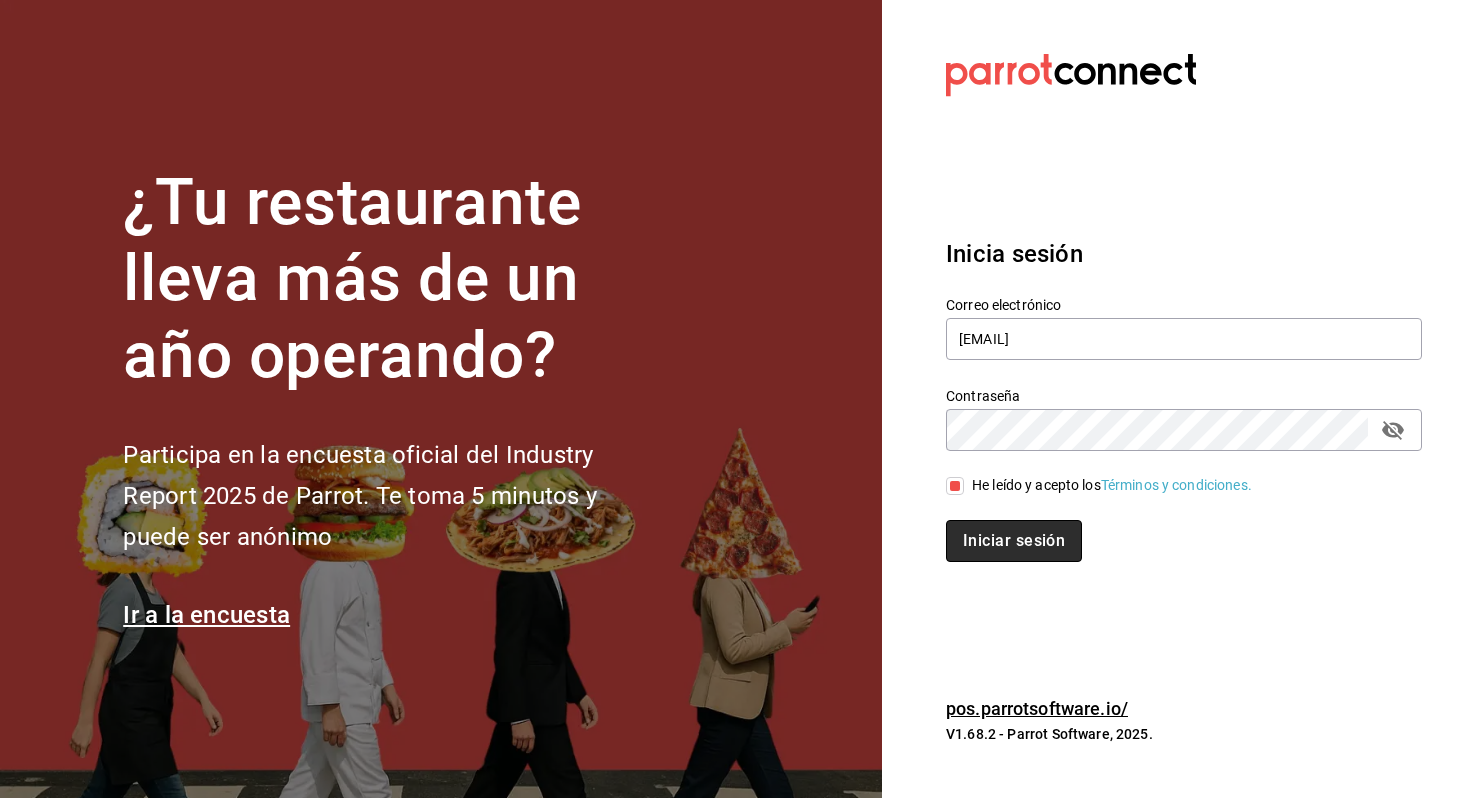 click on "Iniciar sesión" at bounding box center [1014, 541] 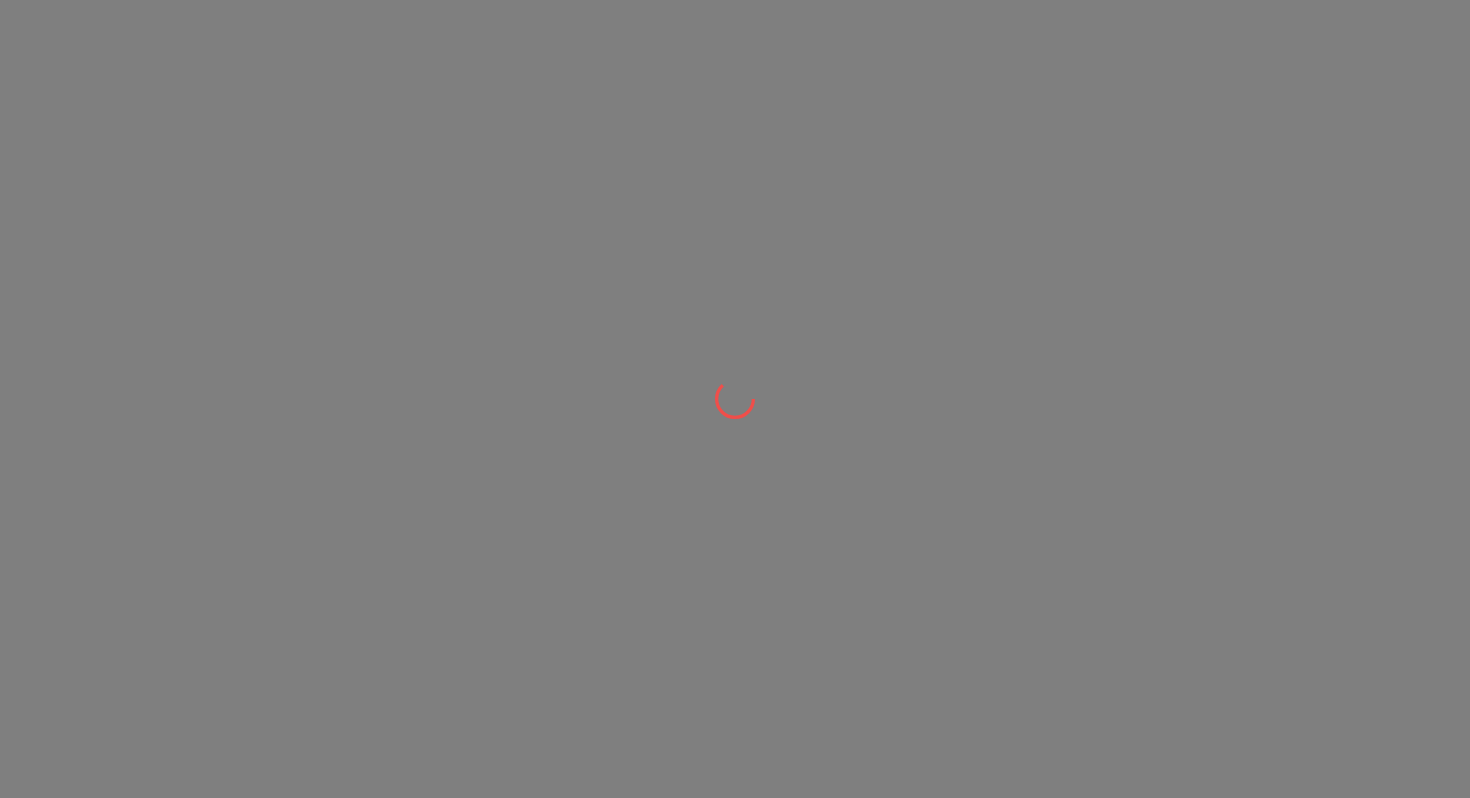 scroll, scrollTop: 0, scrollLeft: 0, axis: both 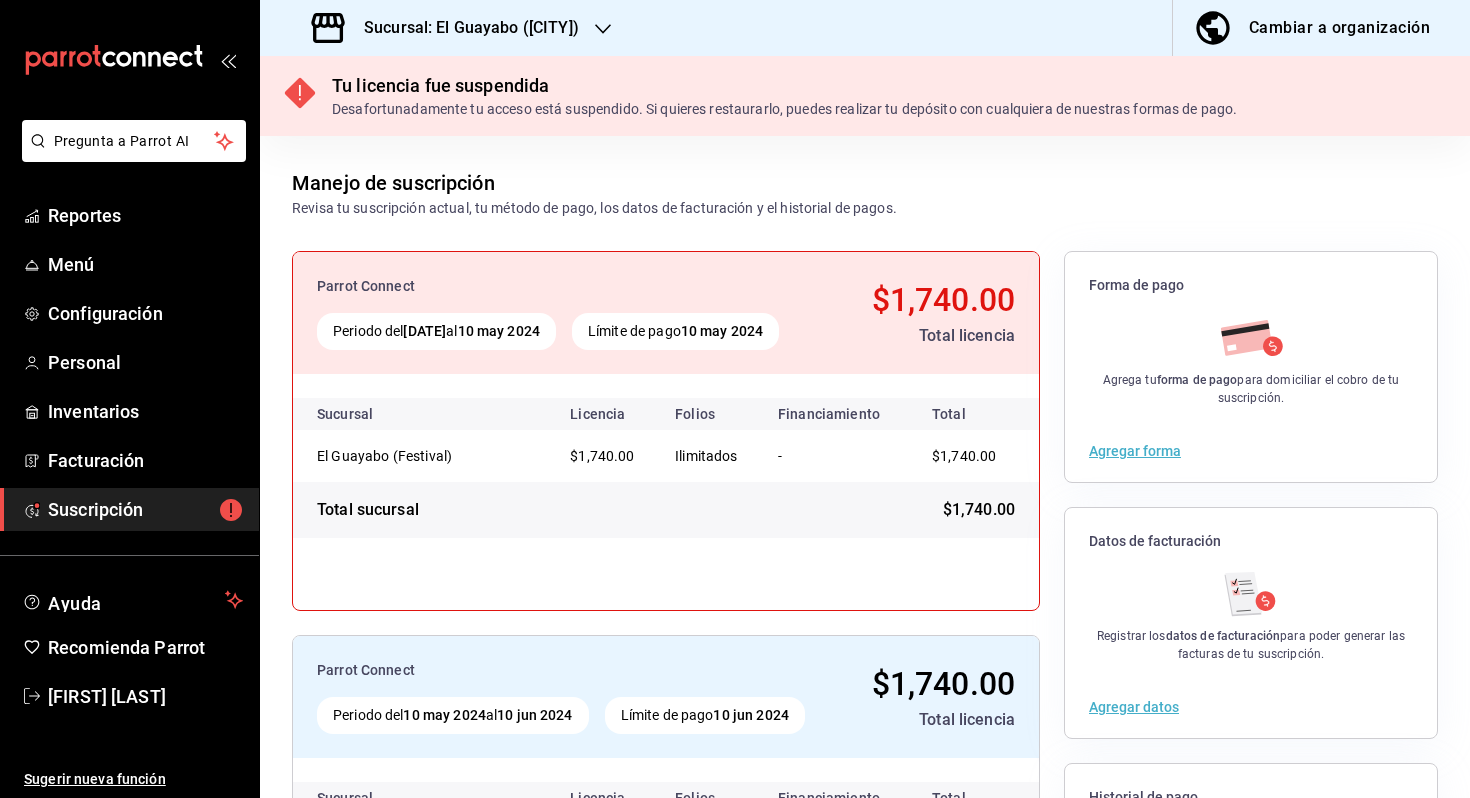click on "Sucursal: El Guayabo ([CITY])" at bounding box center (447, 28) 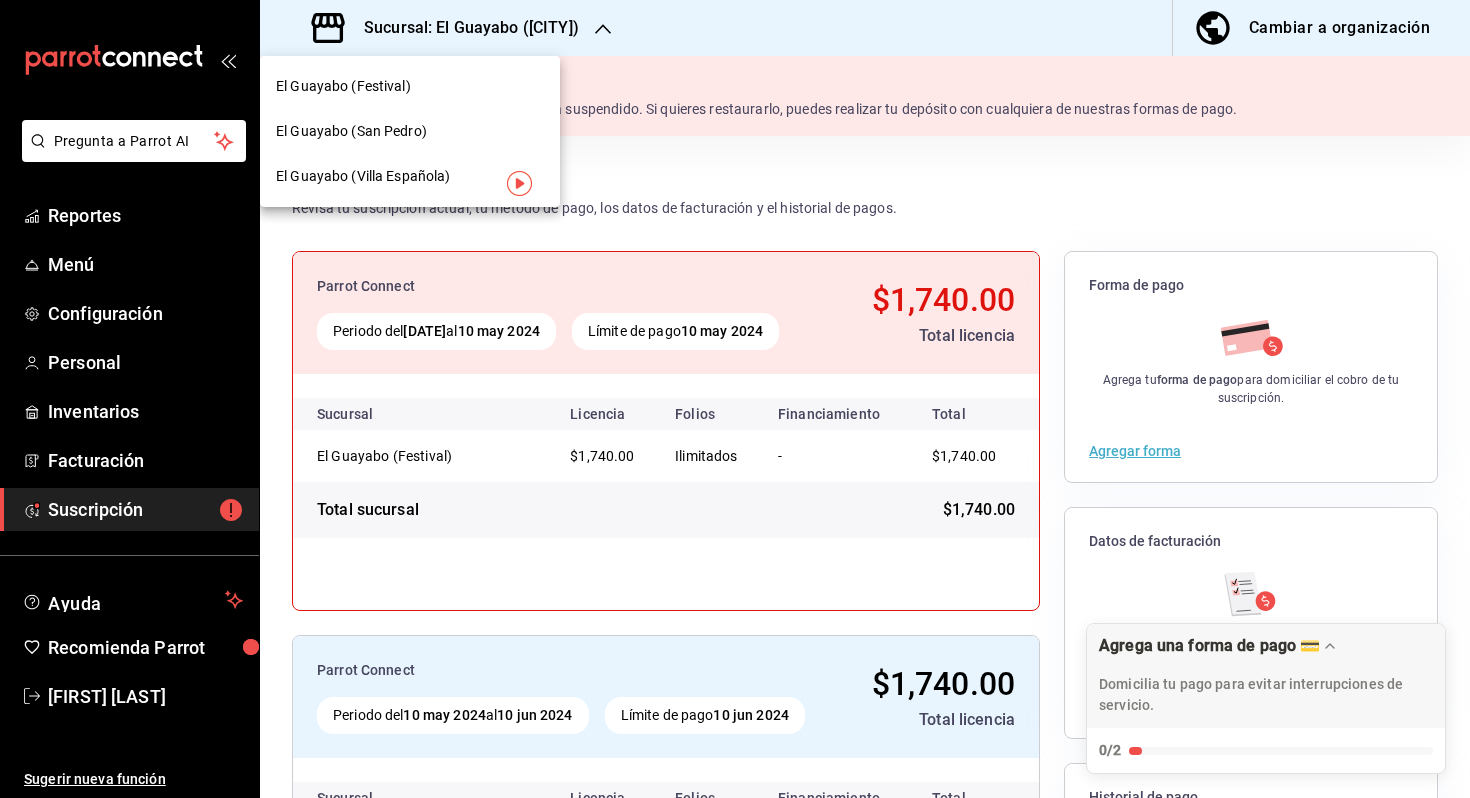 click on "El Guayabo (Villa Española)" at bounding box center (410, 176) 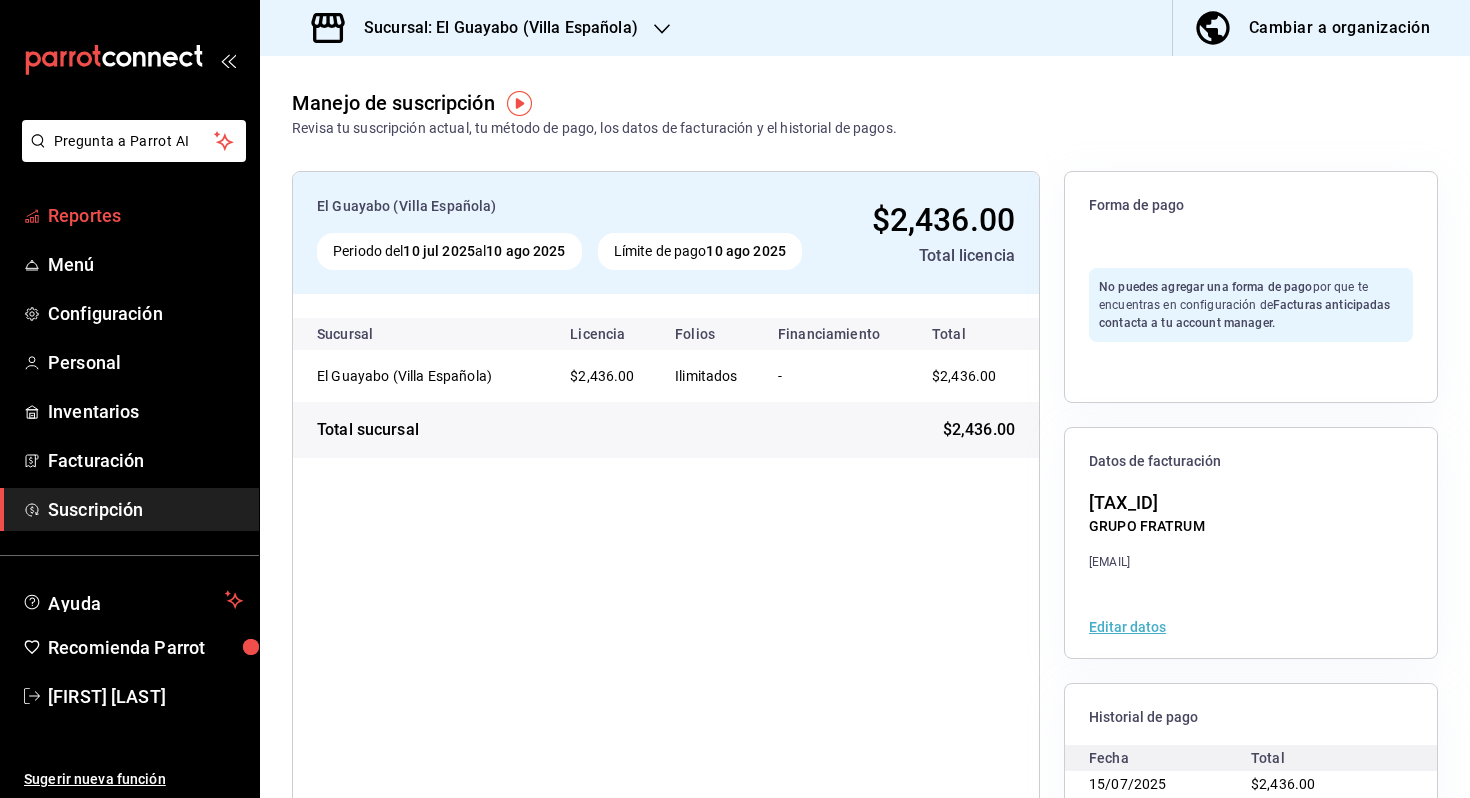 click on "Reportes" at bounding box center (129, 215) 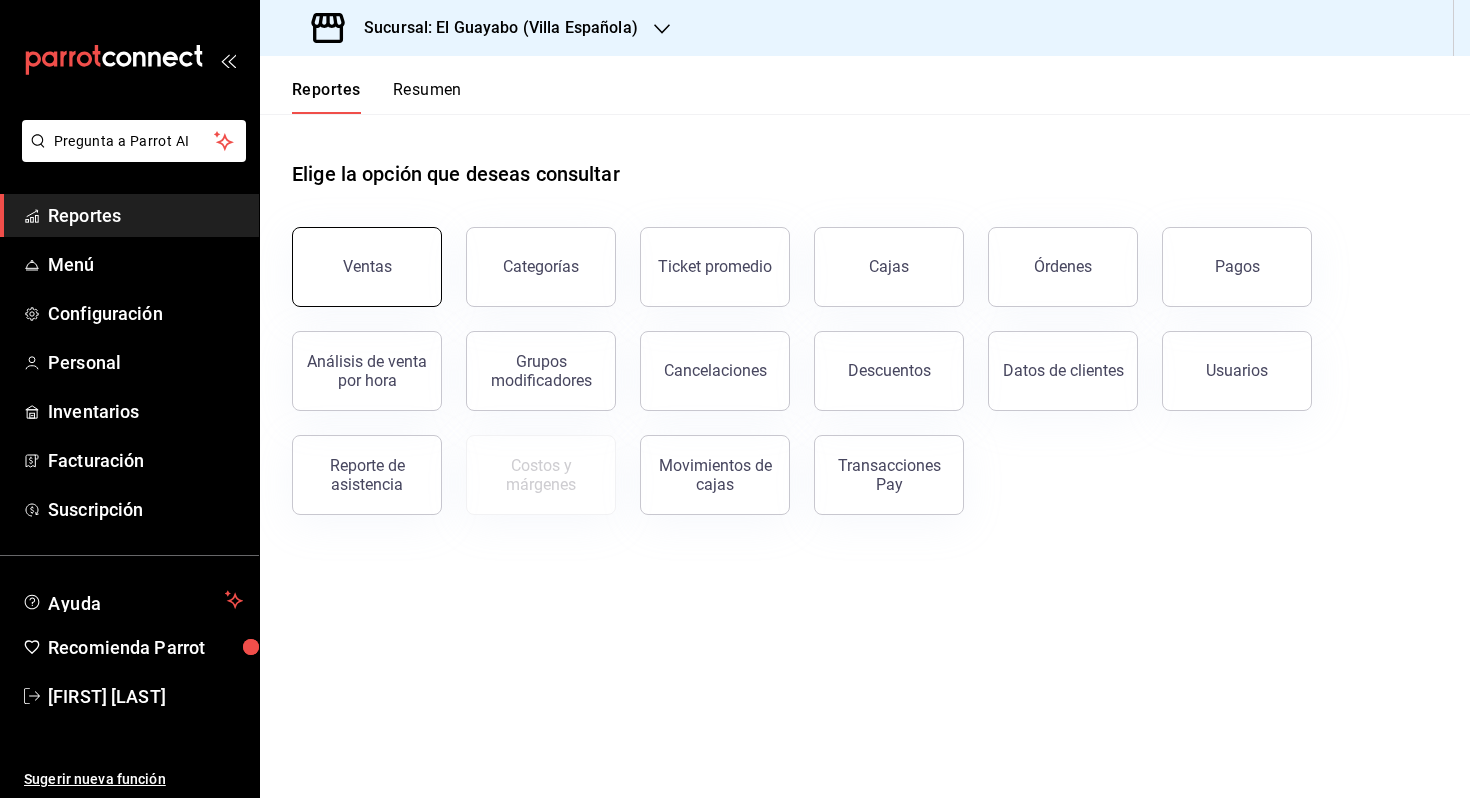 click on "Ventas" at bounding box center [367, 267] 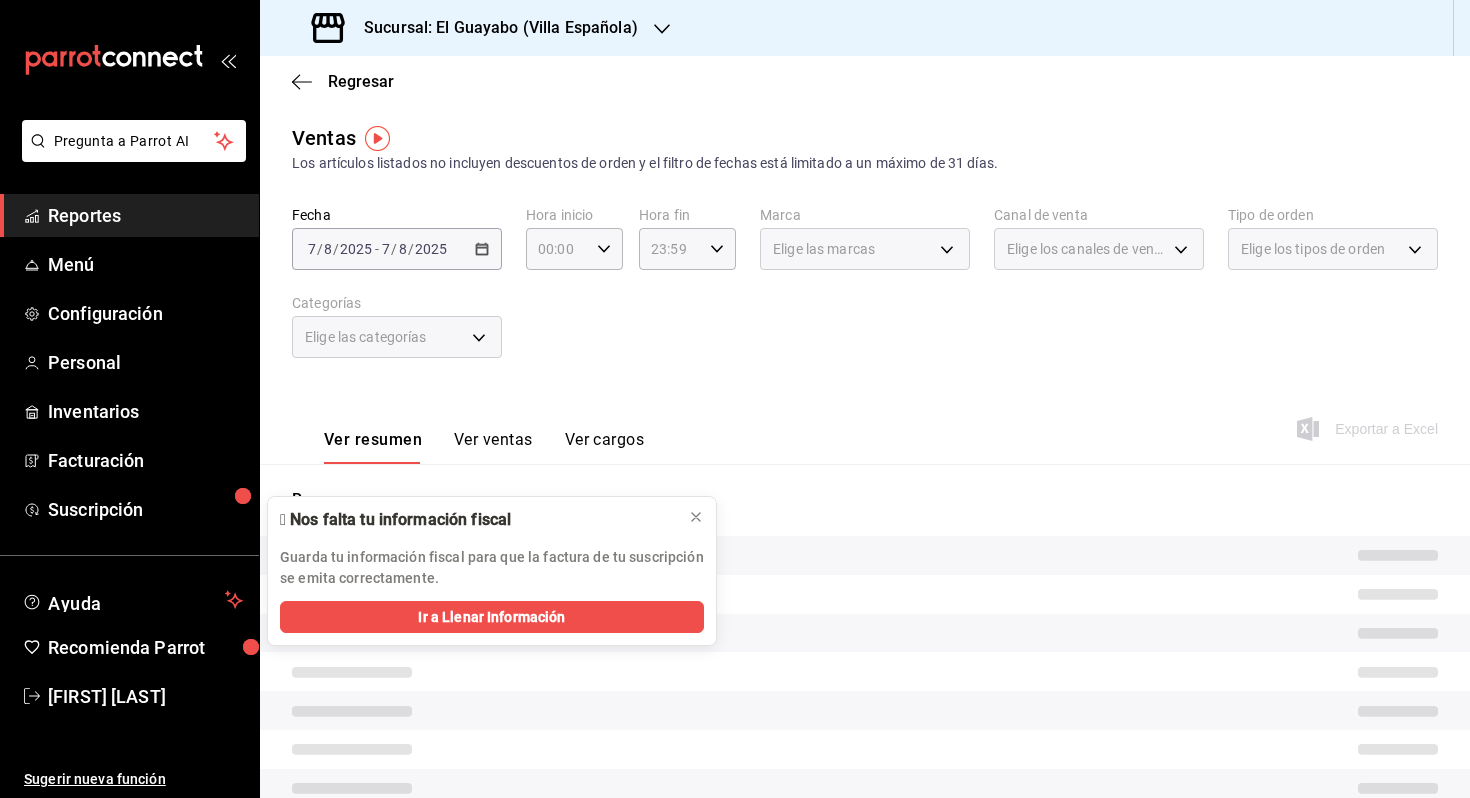 click on "2025-08-07 7 / 8 / 2025 - 2025-08-07 7 / 8 / 2025" at bounding box center [397, 249] 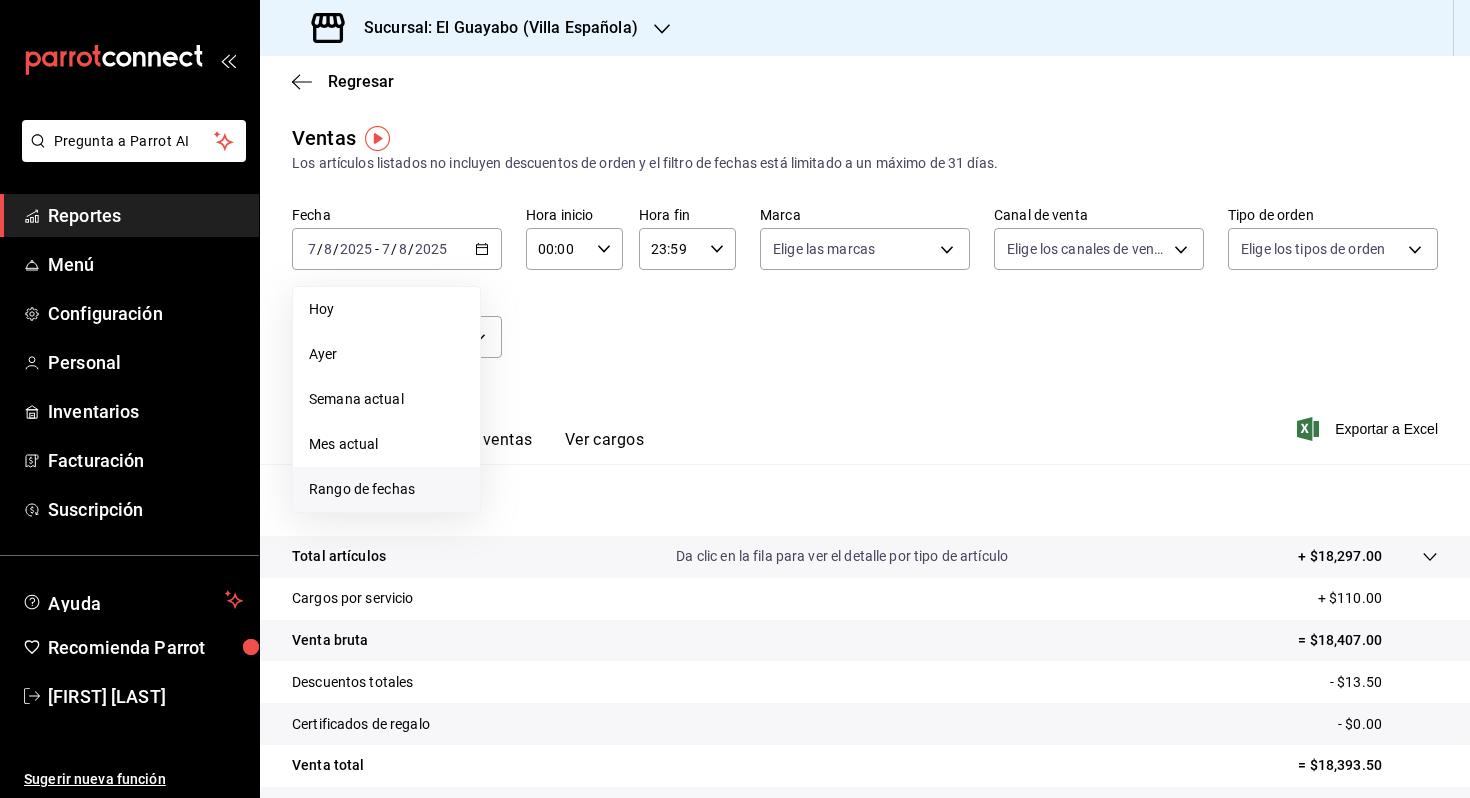 click on "Rango de fechas" at bounding box center [386, 489] 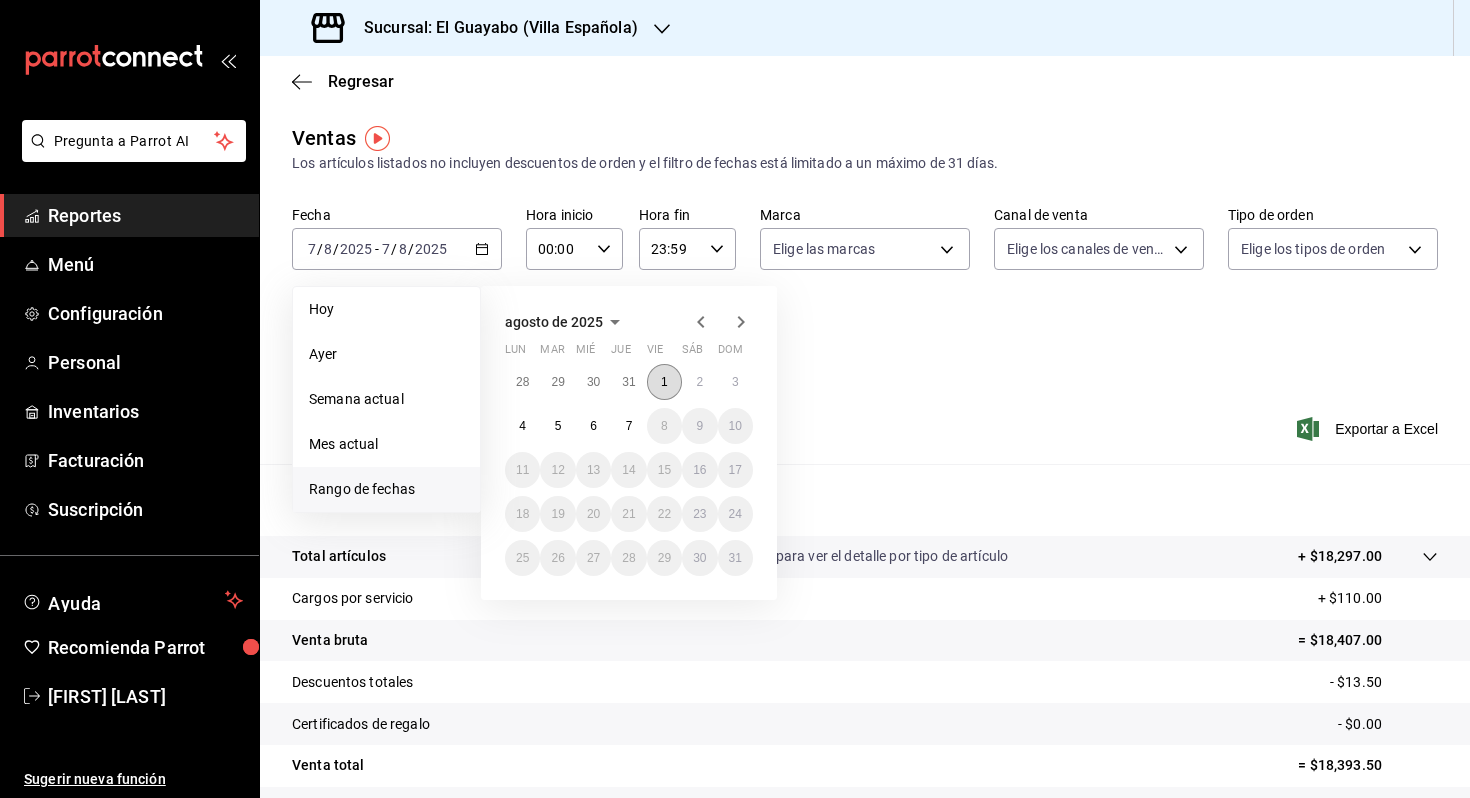 click on "1" at bounding box center (664, 382) 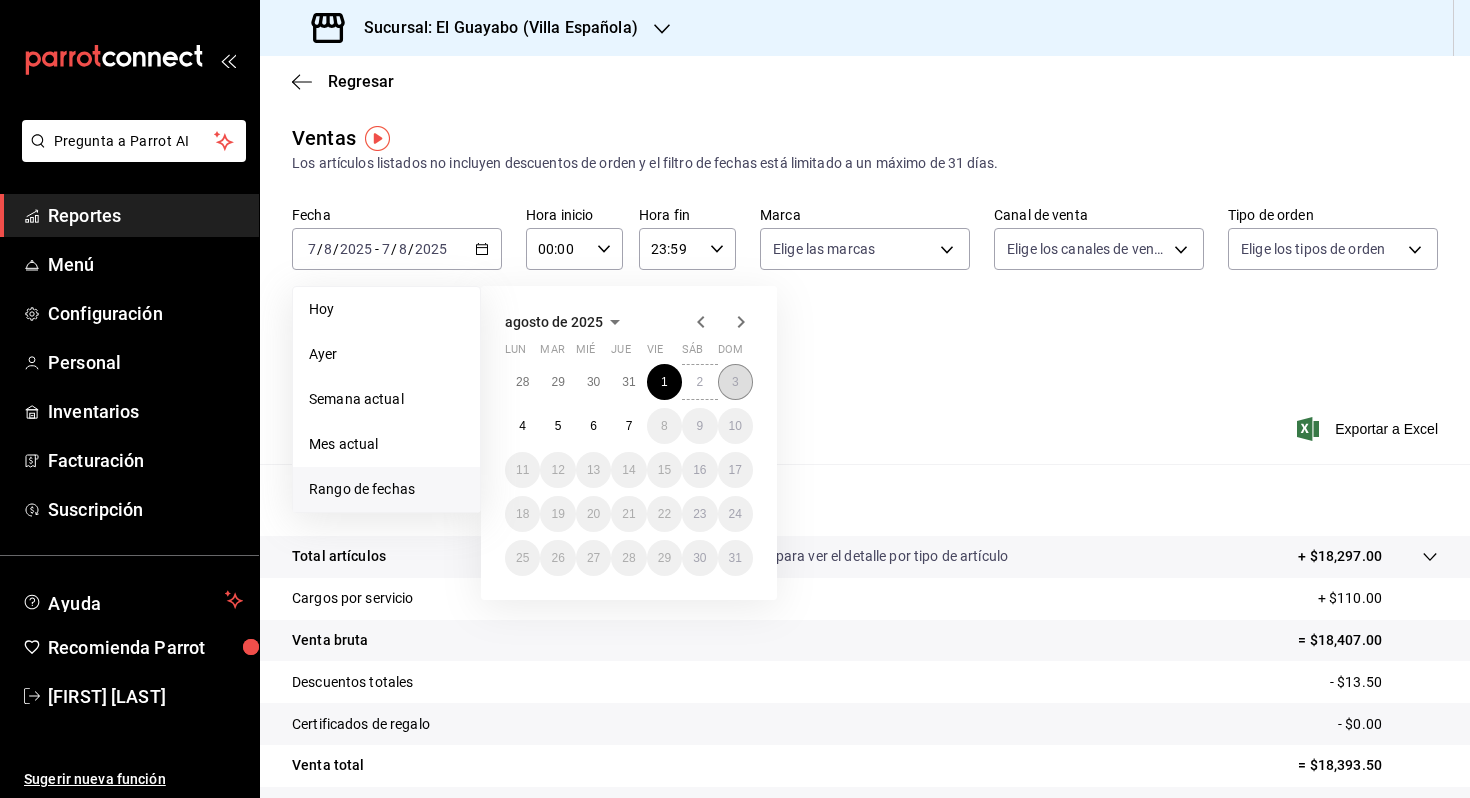 click on "3" at bounding box center (735, 382) 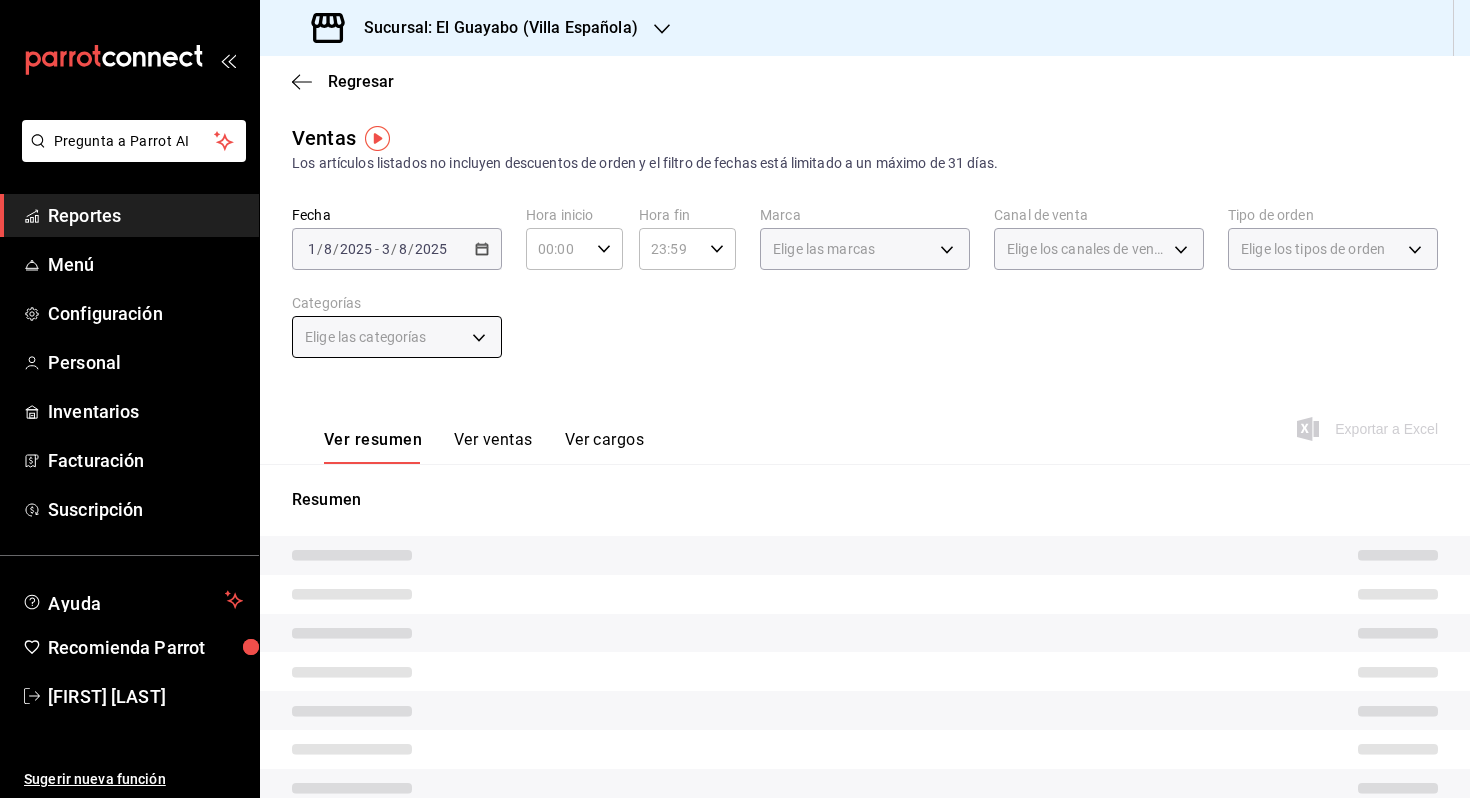 click on "Elige las categorías" at bounding box center (366, 337) 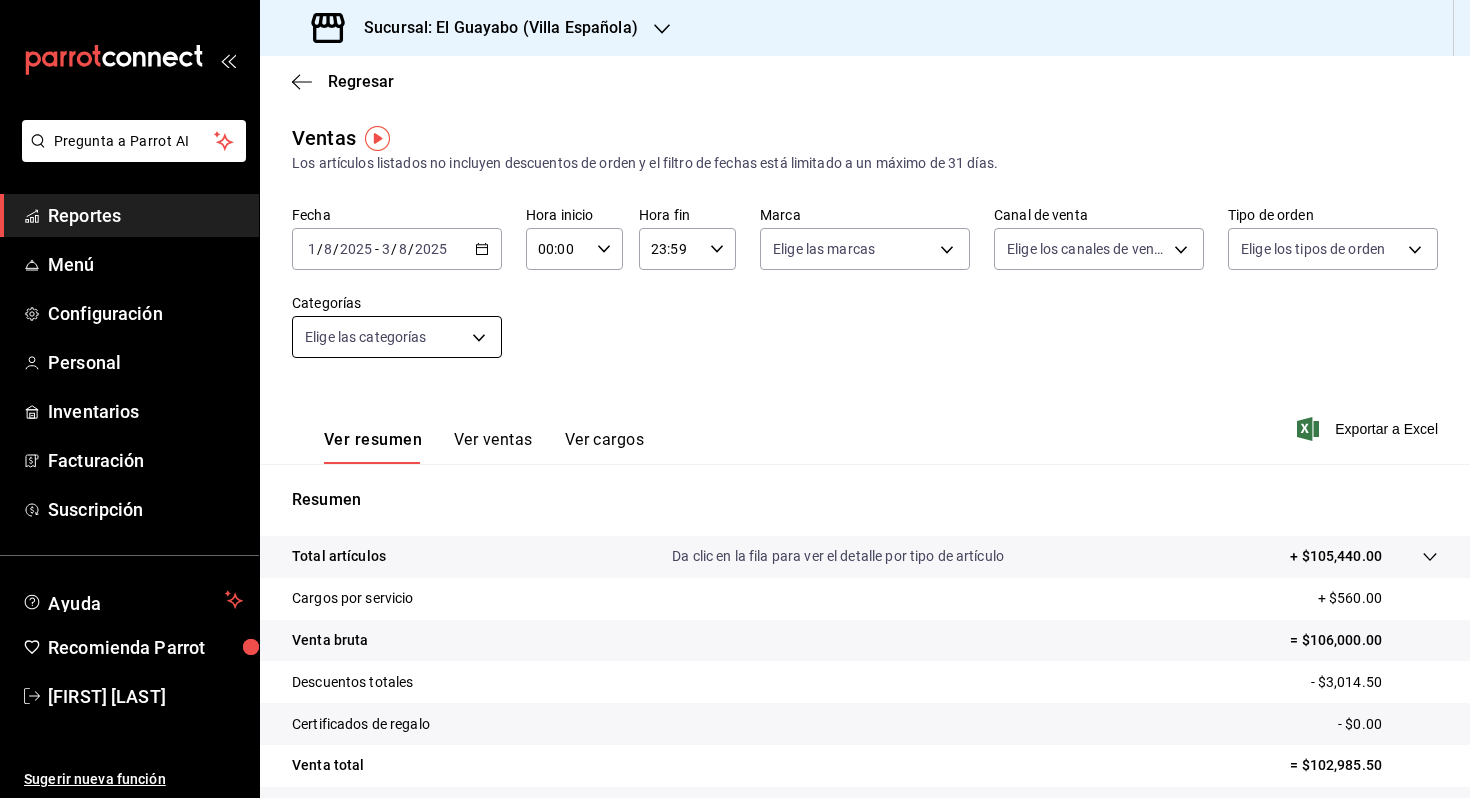 click on "Pregunta a Parrot AI Reportes   Menú   Configuración   Personal   Inventarios   Facturación   Suscripción   Ayuda Recomienda Parrot   [FIRST] [LAST]   Sugerir nueva función   Sucursal: El Guayabo ([CITY]) Regresar Ventas Los artículos listados no incluyen descuentos de orden y el filtro de fechas está limitado a un máximo de 31 días. Fecha [DATE] [DATE] - [DATE] [DATE] Hora inicio 00:00 Hora inicio Hora fin 23:59 Hora fin Marca Elige las marcas Canal de venta Elige los canales de venta Tipo de orden Elige los tipos de orden Categorías Elige las categorías Ver resumen Ver ventas Ver cargos Exportar a Excel Resumen Total artículos Da clic en la fila para ver el detalle por tipo de artículo + $105,440.00 Cargos por servicio + $560.00 Venta bruta = $106,000.00 Descuentos totales - $3,014.50 Certificados de regalo - $0.00 Venta total = $102,985.50 Impuestos - $14,204.90 Venta neta = $88,780.60 GANA 1 MES GRATIS EN TU SUSCRIPCIÓN AQUÍ Ver video tutorial Ir a video Reportes" at bounding box center [735, 399] 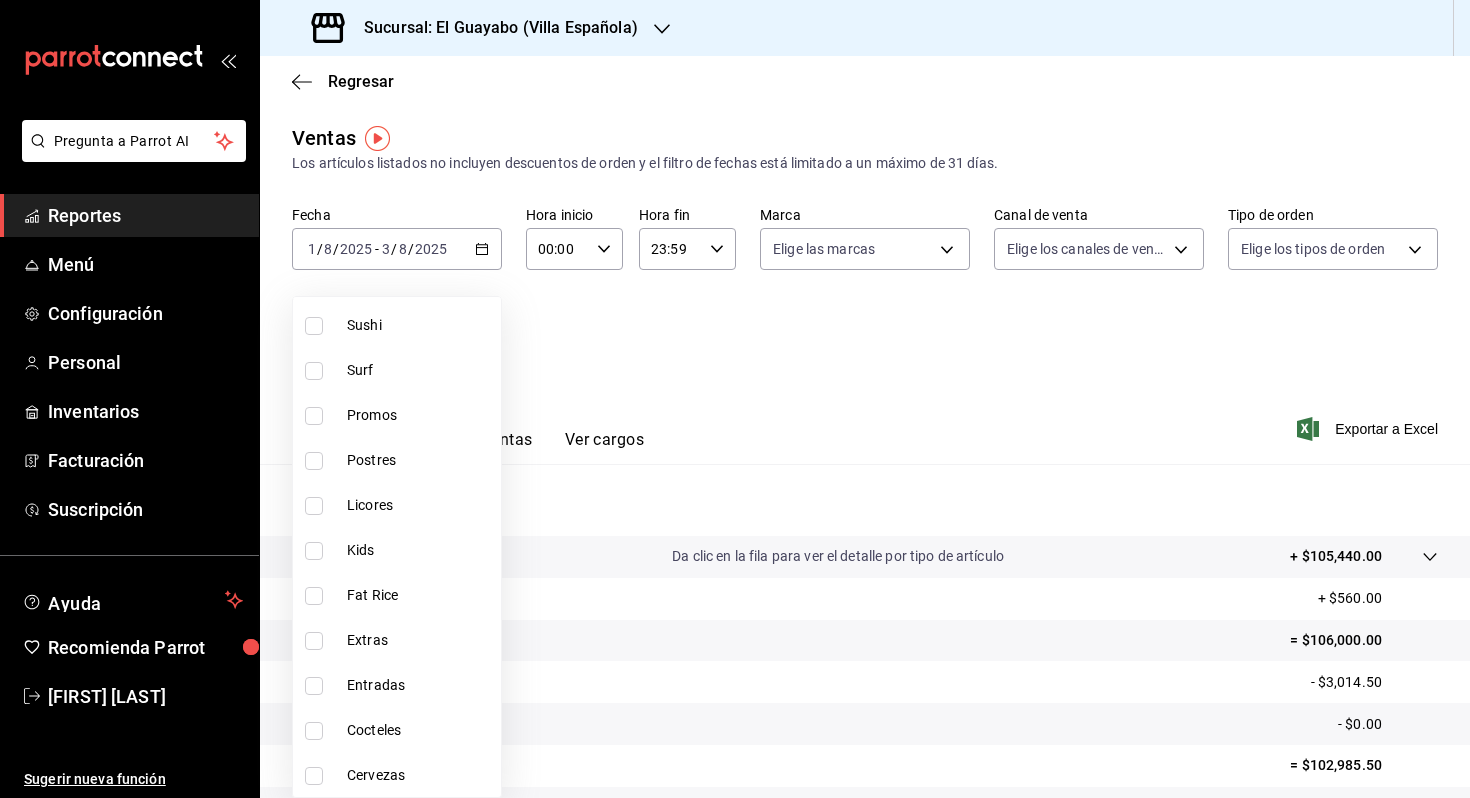 scroll, scrollTop: 290, scrollLeft: 0, axis: vertical 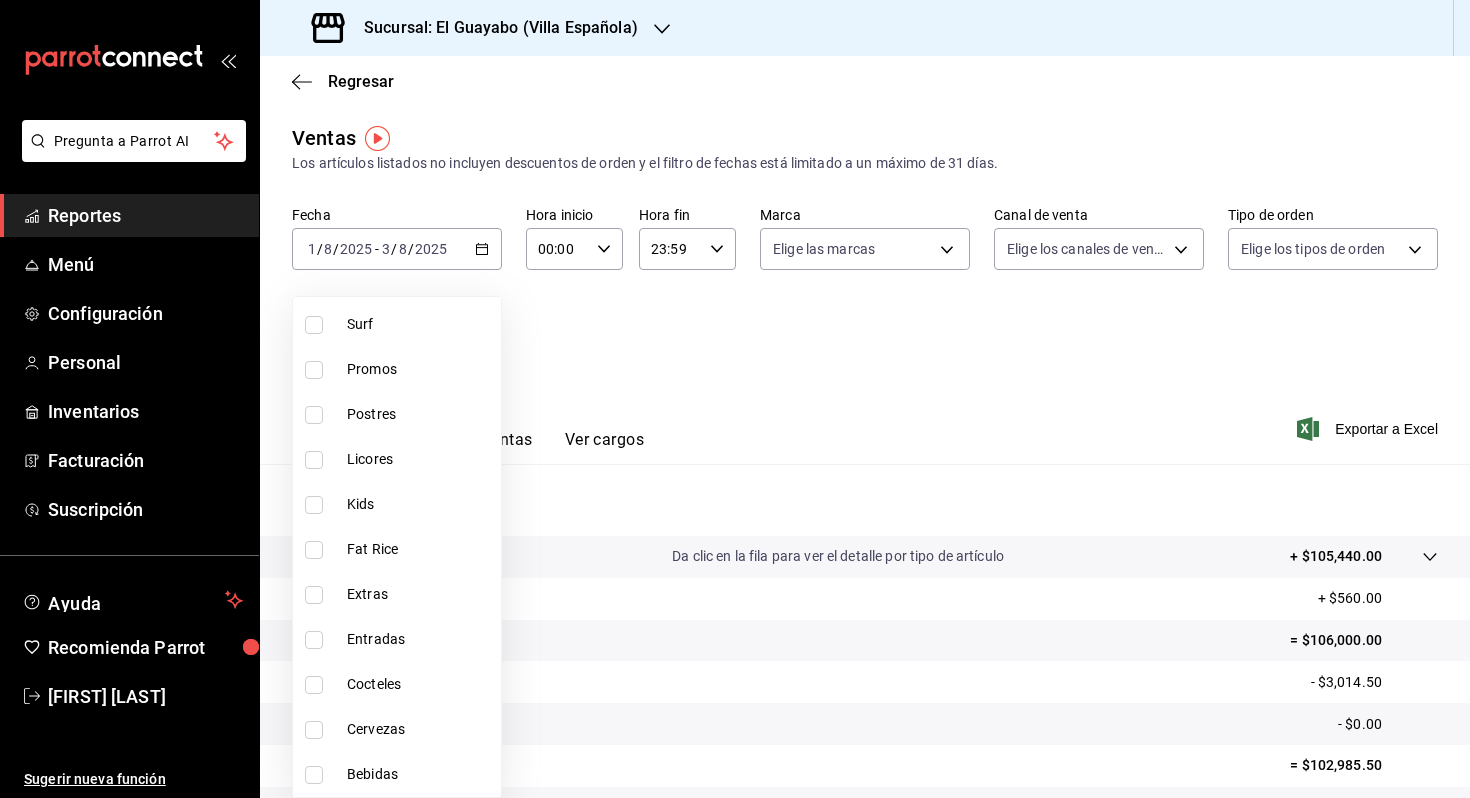click on "Cervezas" at bounding box center [397, 729] 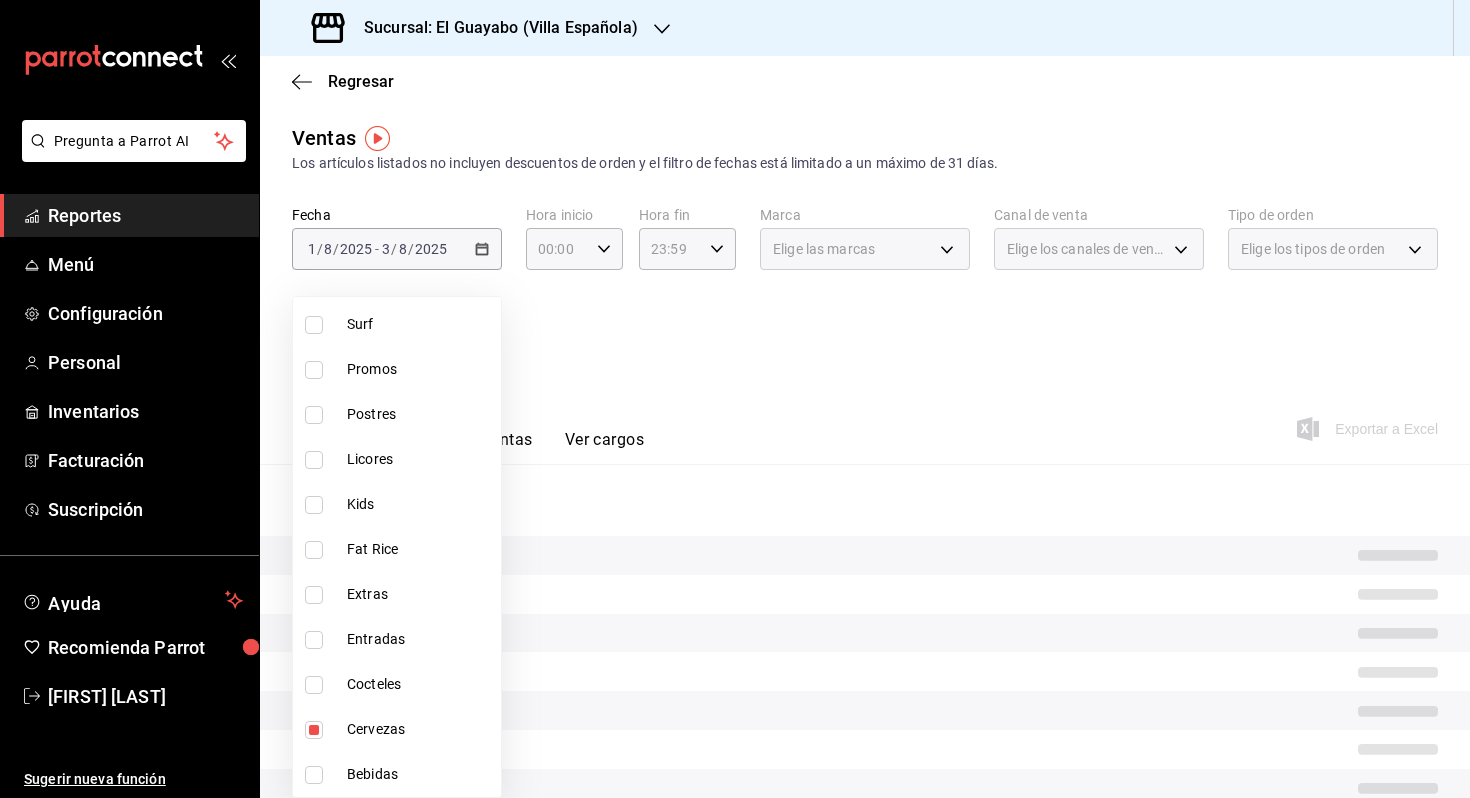 click at bounding box center (735, 399) 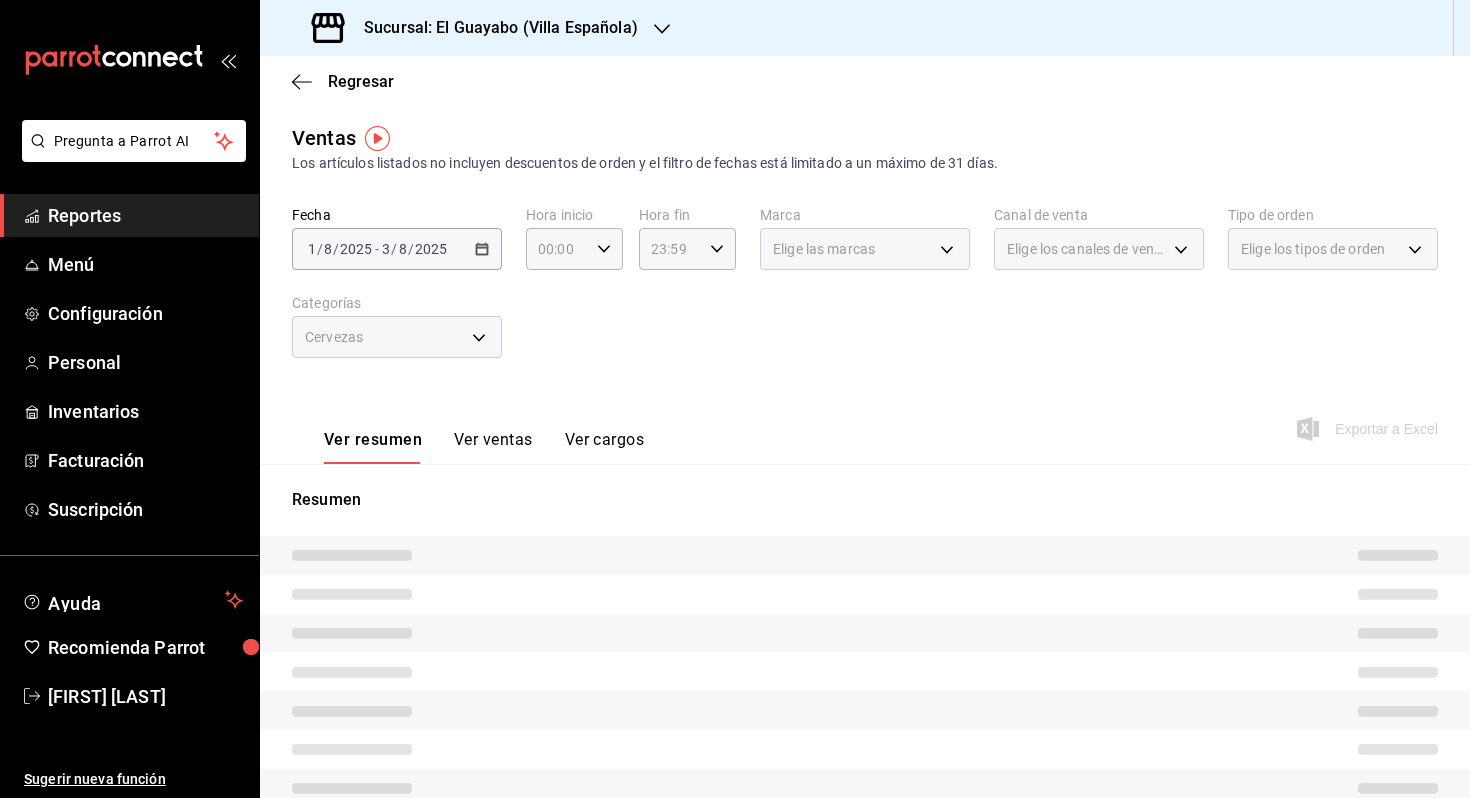 click on "Ver resumen Ver ventas Ver cargos" at bounding box center [468, 435] 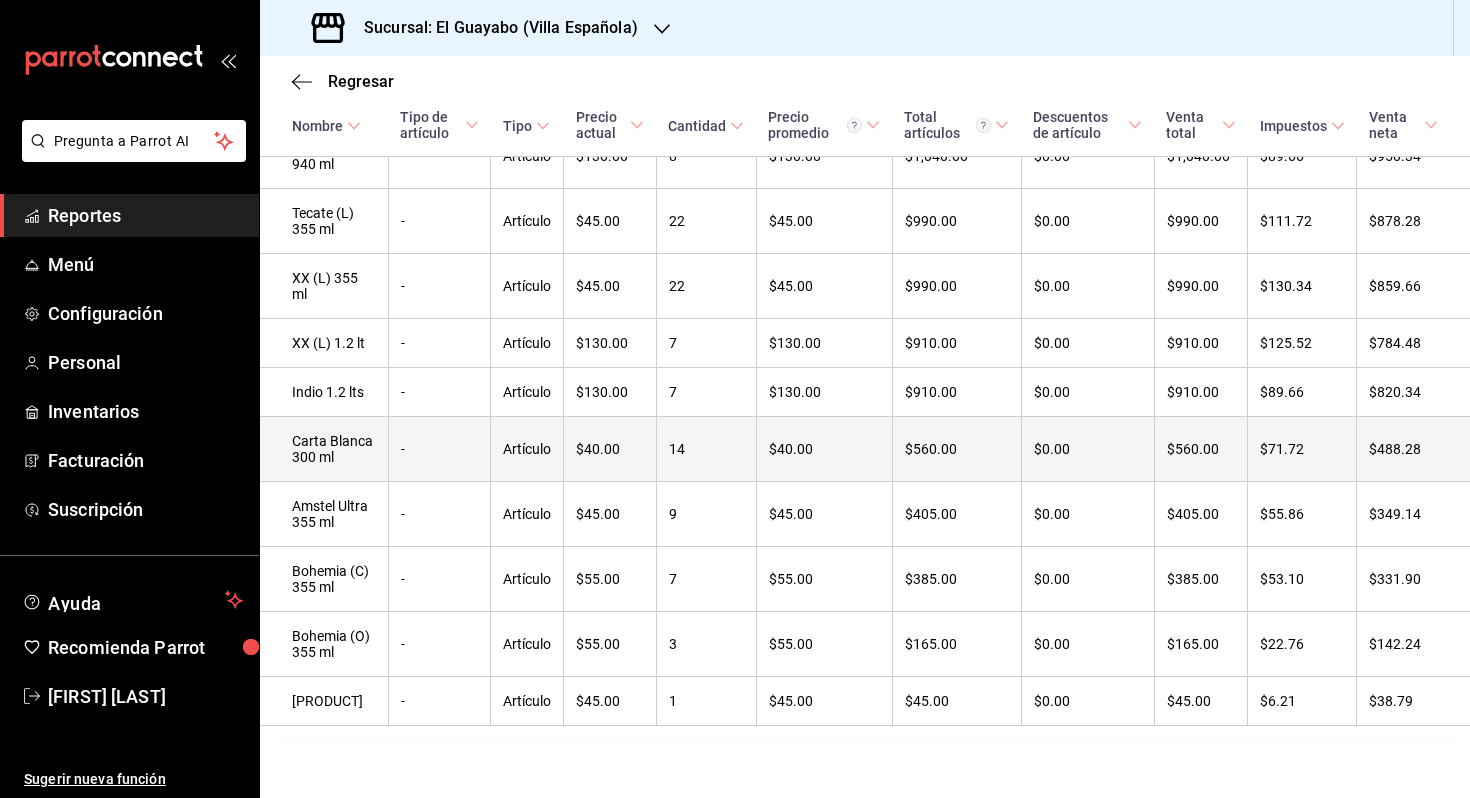 scroll, scrollTop: 106, scrollLeft: 0, axis: vertical 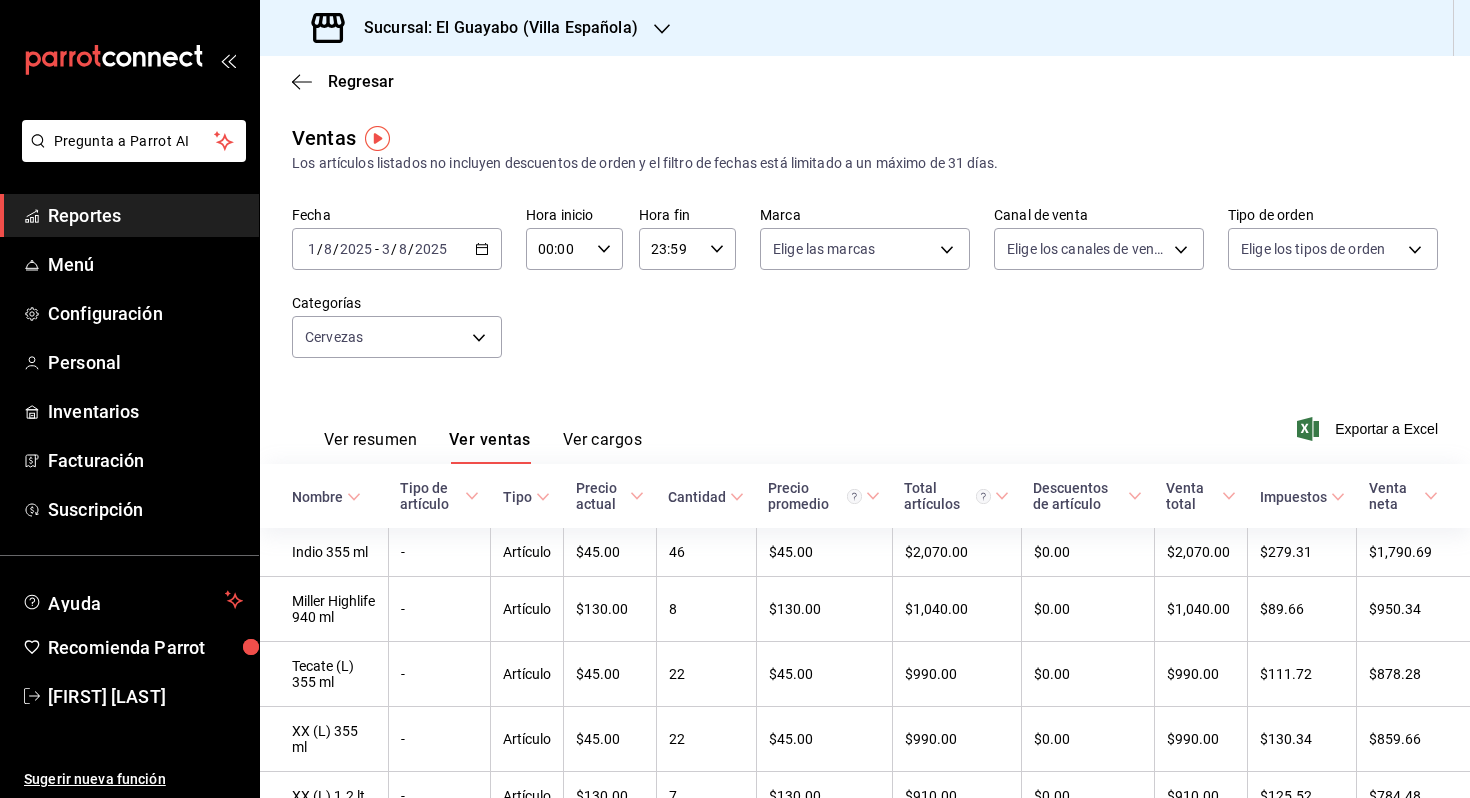 click on "Fecha [DATE] [DATE] - [DATE] [DATE] Hora inicio 00:00 Hora inicio Hora fin 23:59 Hora fin Marca Elige las marcas Canal de venta Elige los canales de venta Tipo de orden Elige los tipos de orden Categorías Cervezas [UUID]" at bounding box center [865, 294] 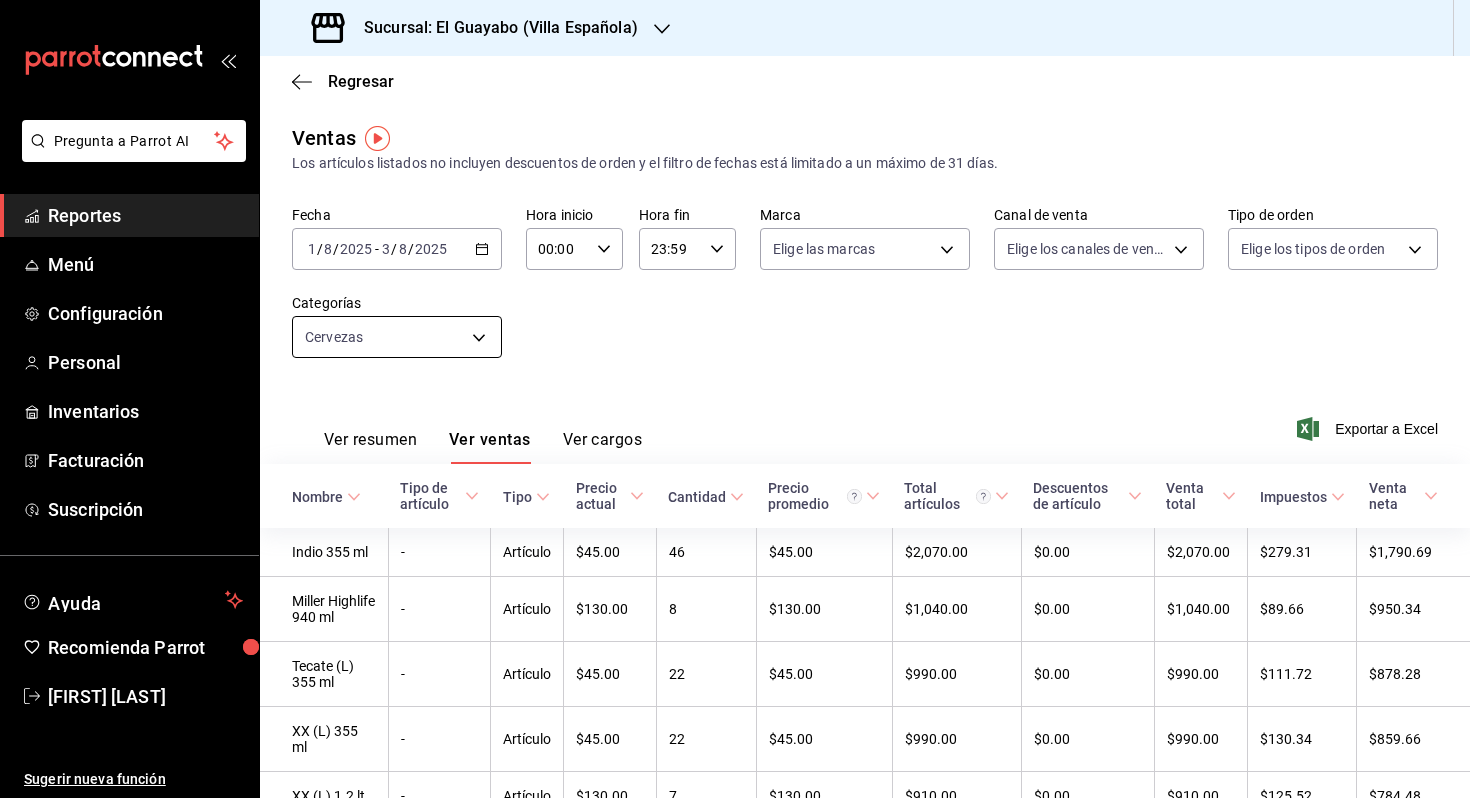 click on "Pregunta a Parrot AI Reportes   Menú   Configuración   Personal   Inventarios   Facturación   Suscripción   Ayuda Recomienda Parrot   [FIRST] [LAST]   Sugerir nueva función   Sucursal: El Guayabo ([CITY]) Regresar Ventas Los artículos listados no incluyen descuentos de orden y el filtro de fechas está limitado a un máximo de 31 días. Fecha [DATE] [DATE] - [DATE] [DATE] Hora inicio 00:00 Hora inicio Hora fin 23:59 Hora fin Marca Elige las marcas Canal de venta Elige los canales de venta Tipo de orden Elige los tipos de orden Categorías Cervezas [UUID] Ver resumen Ver ventas Ver cargos Exportar a Excel Nombre Tipo de artículo Tipo Precio actual Cantidad Precio promedio   Total artículos   Descuentos de artículo Venta total Impuestos Venta neta Indio 355 ml - Artículo $45.00 46 $45.00 $2,070.00 $0.00 $2,070.00 $279.31 $1,790.69 Miller Highlife 940 ml - Artículo $130.00 8 $130.00 $1,040.00 $0.00 $1,040.00 $89.66 $950.34 Tecate (L) 355 ml - 22" at bounding box center [735, 399] 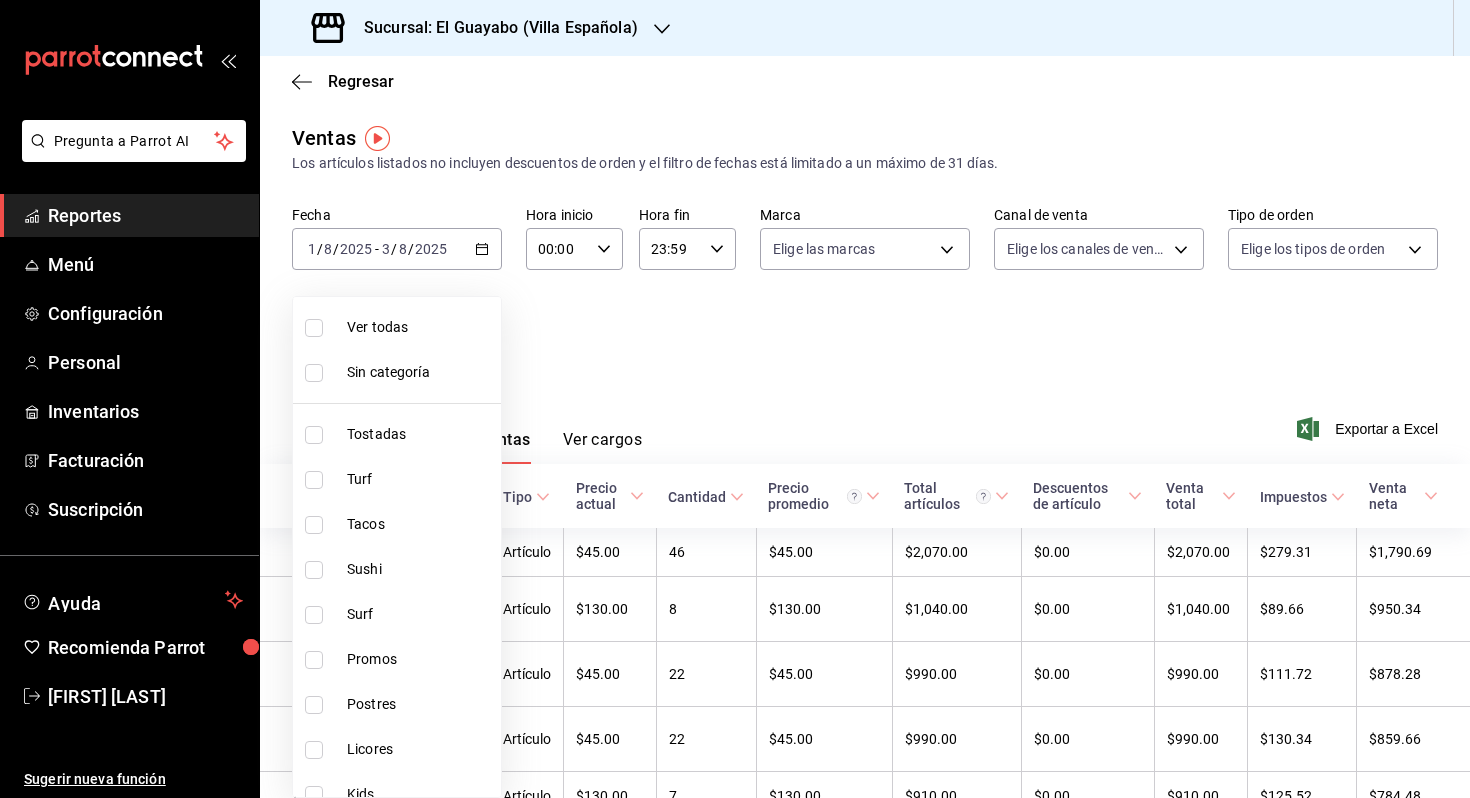 scroll, scrollTop: 290, scrollLeft: 0, axis: vertical 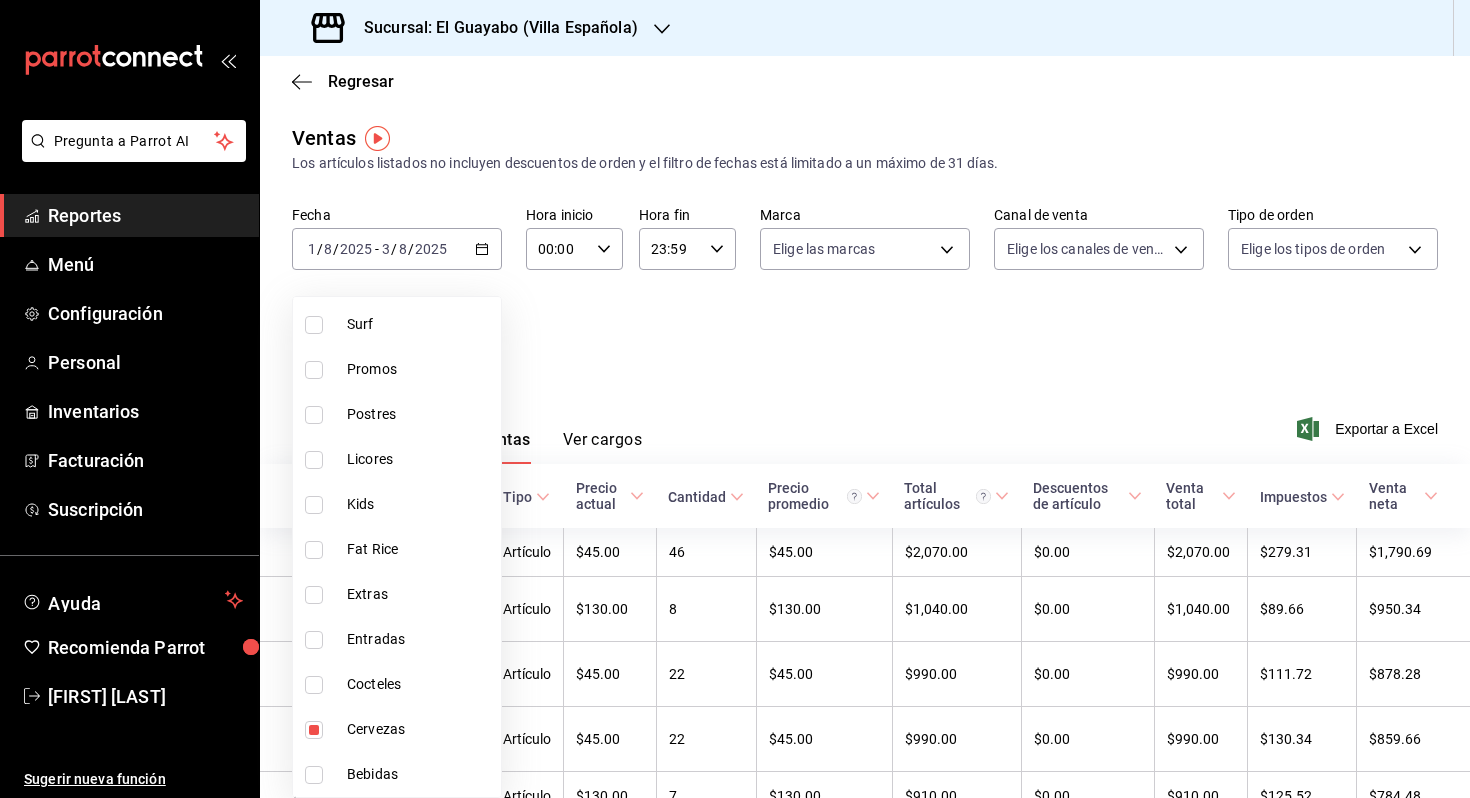 click on "Cervezas" at bounding box center [420, 729] 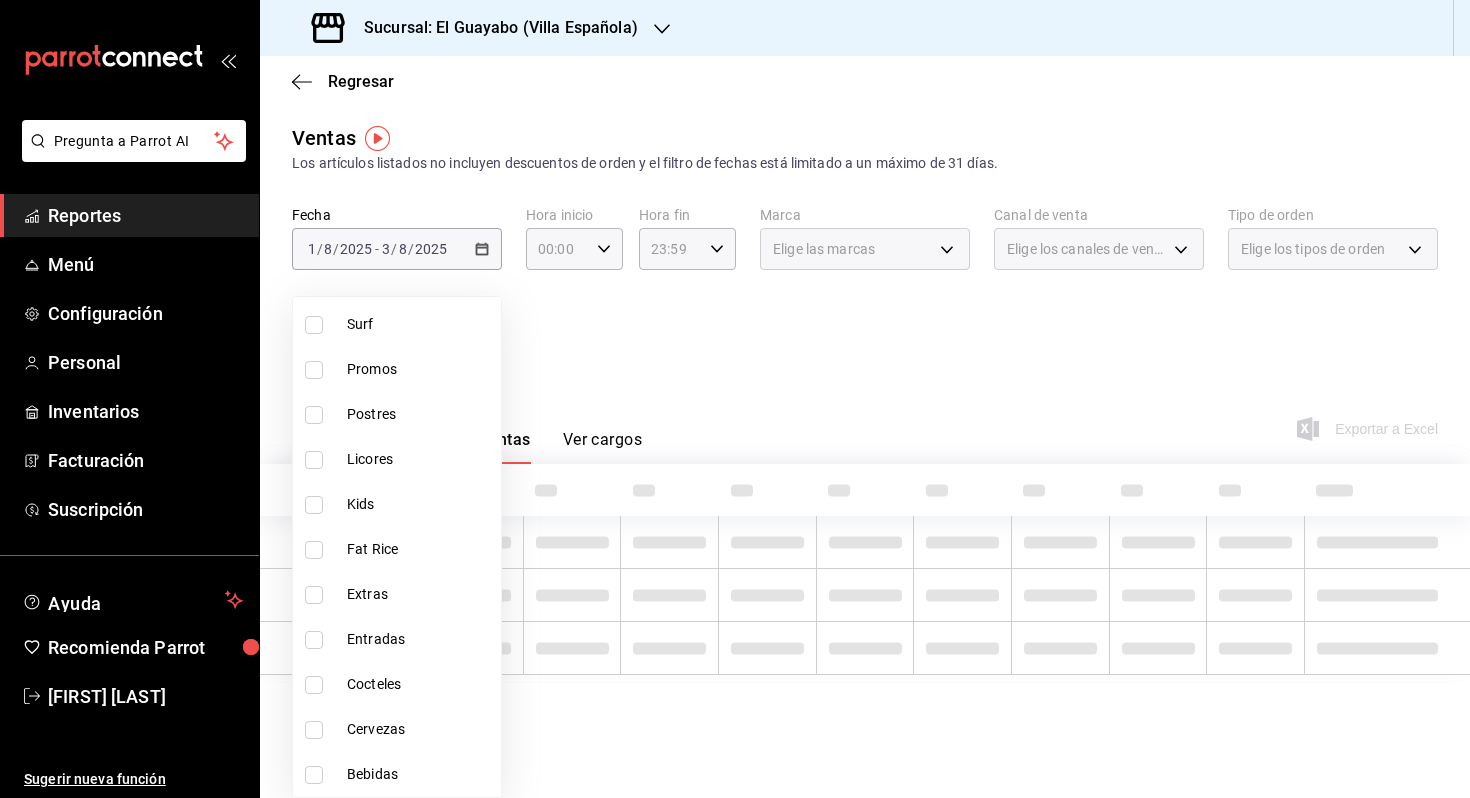 click on "Bebidas" at bounding box center [420, 774] 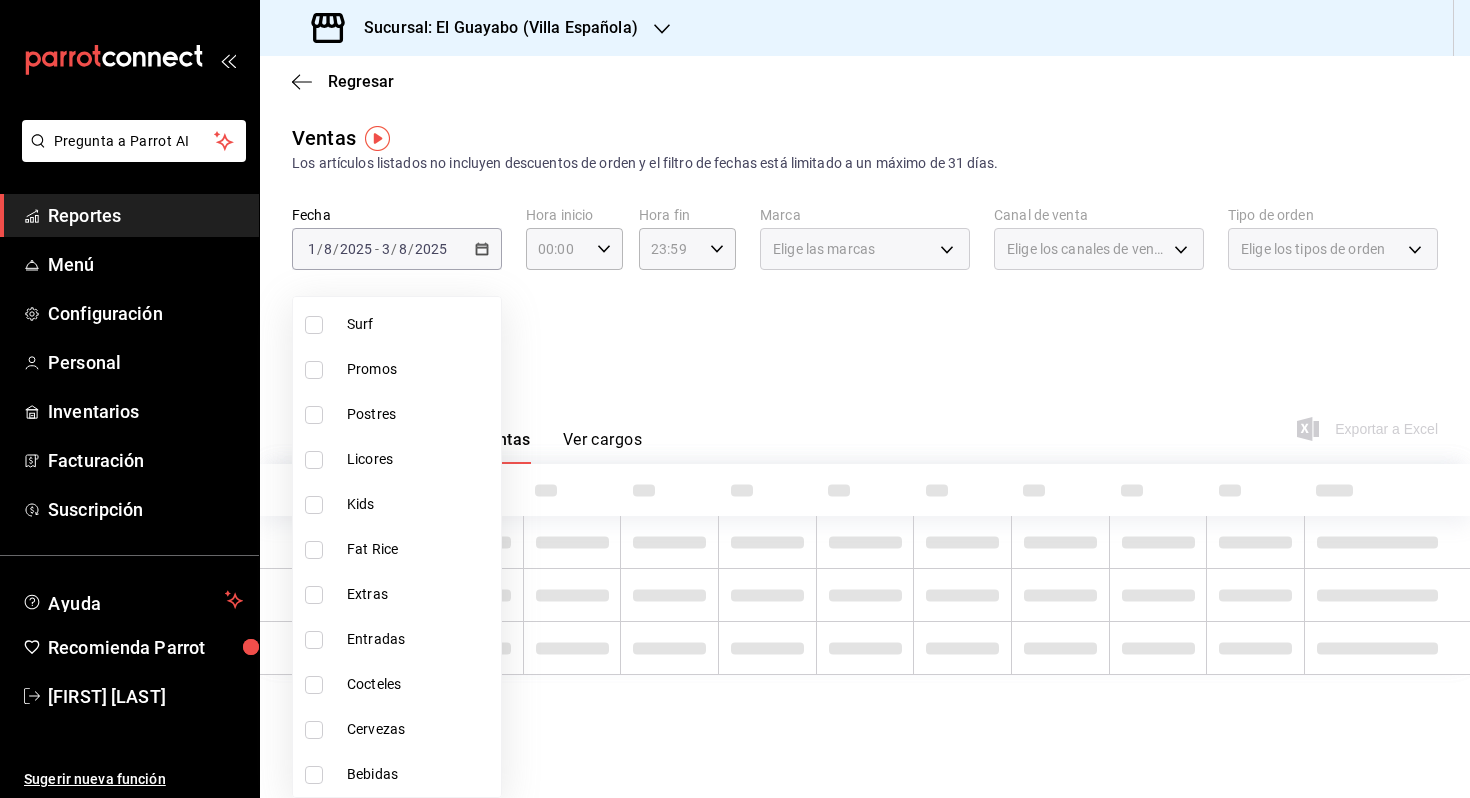 checkbox on "true" 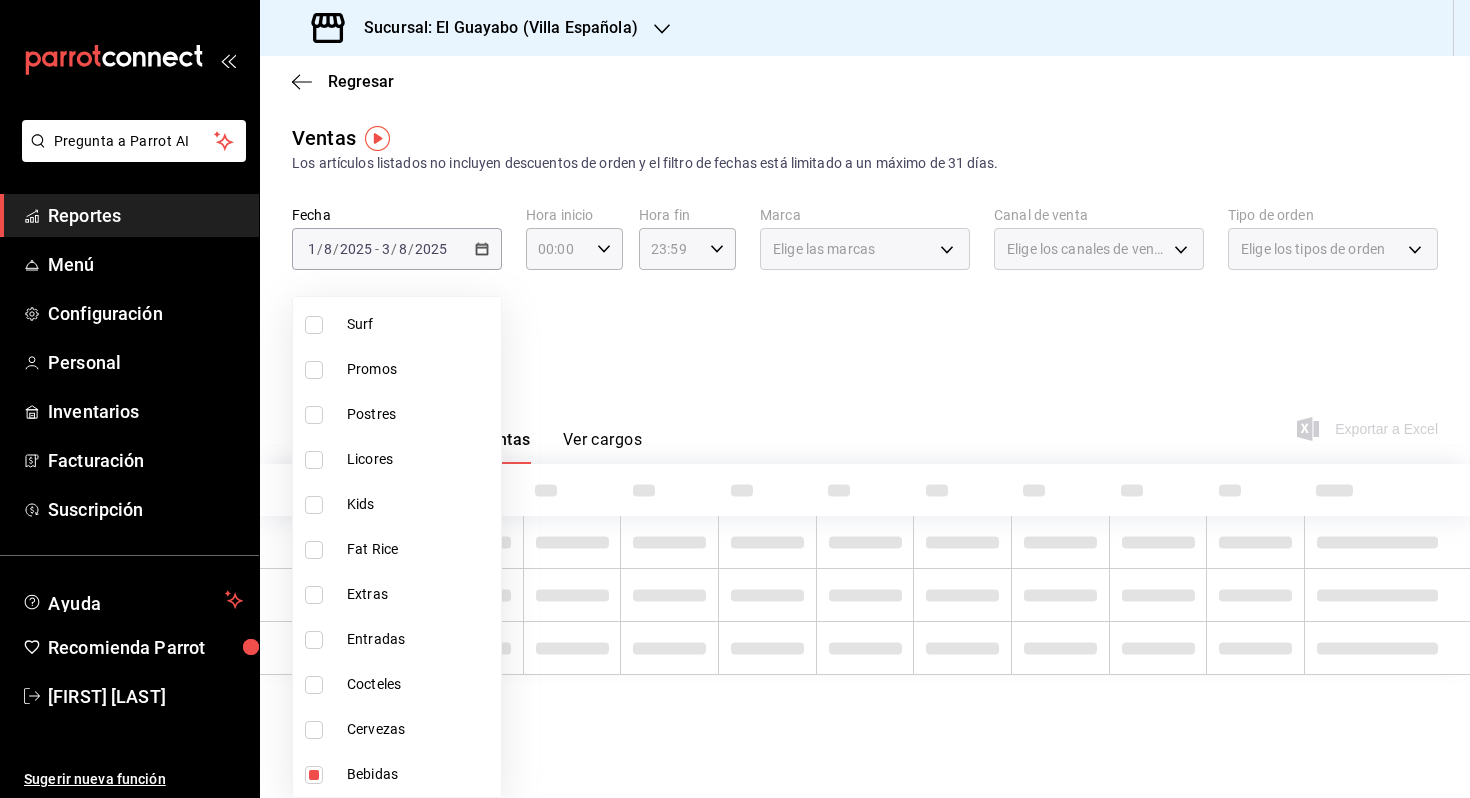 click at bounding box center [735, 399] 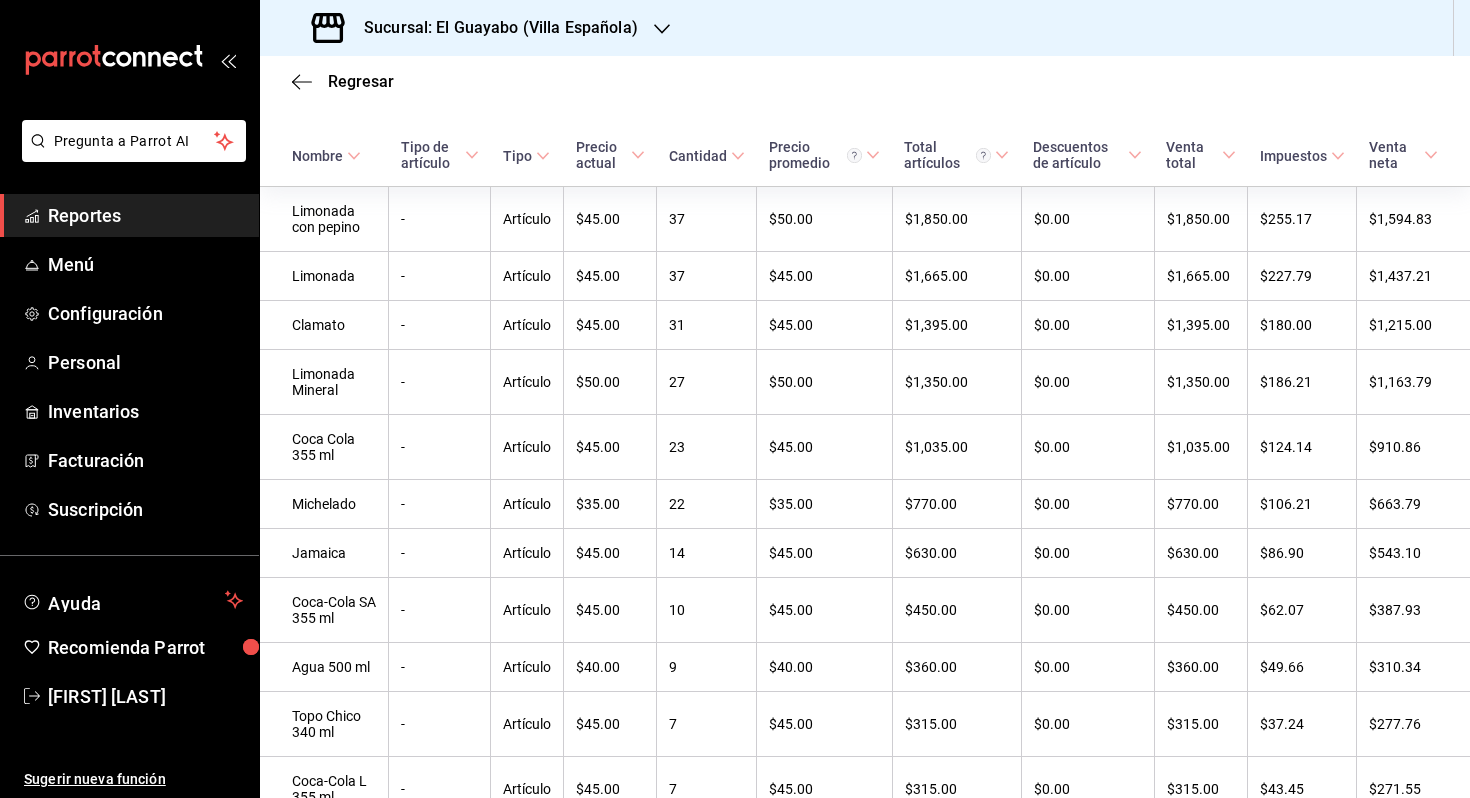 scroll, scrollTop: 268, scrollLeft: 0, axis: vertical 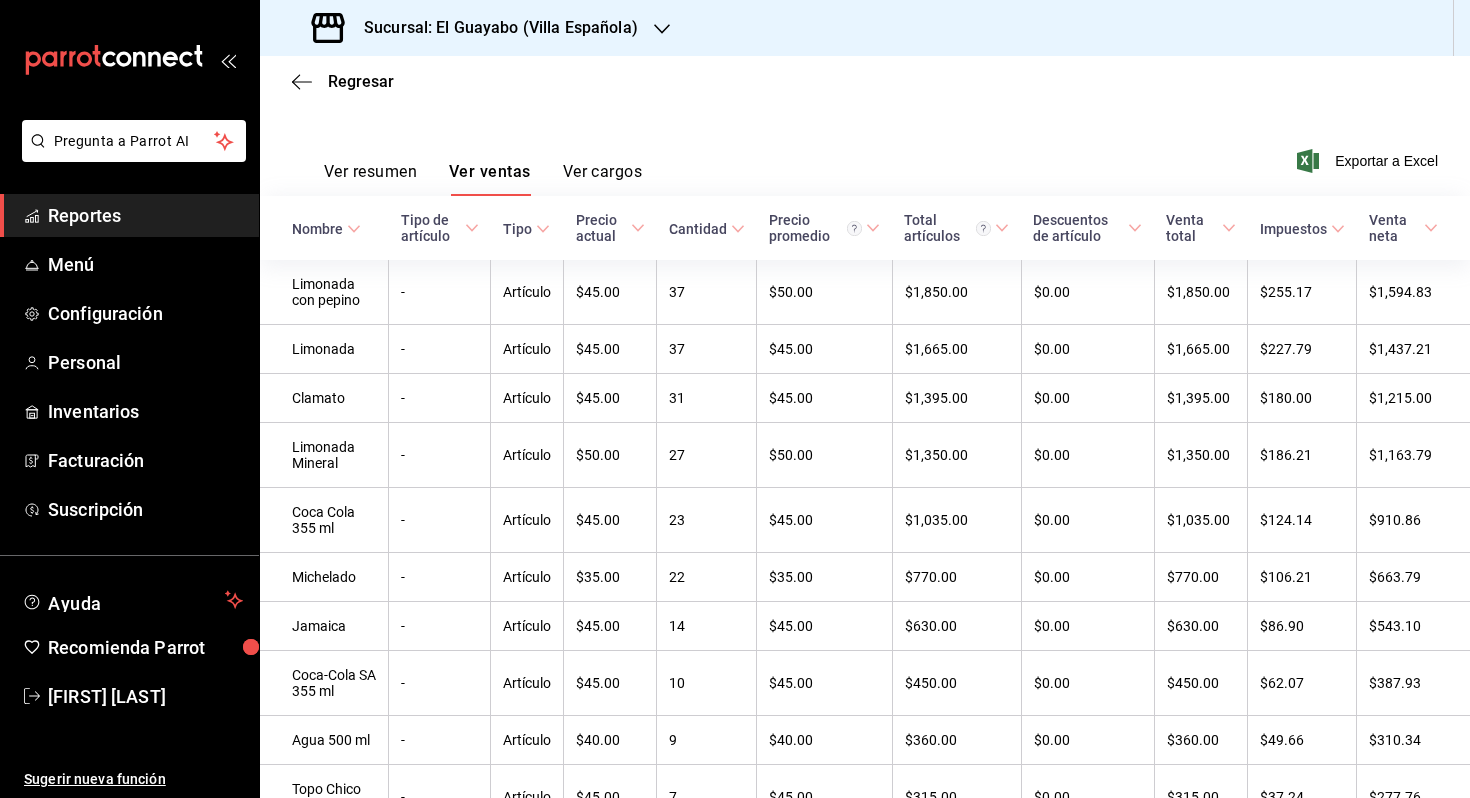 click on "Sucursal: El Guayabo (Villa Española)" at bounding box center (493, 28) 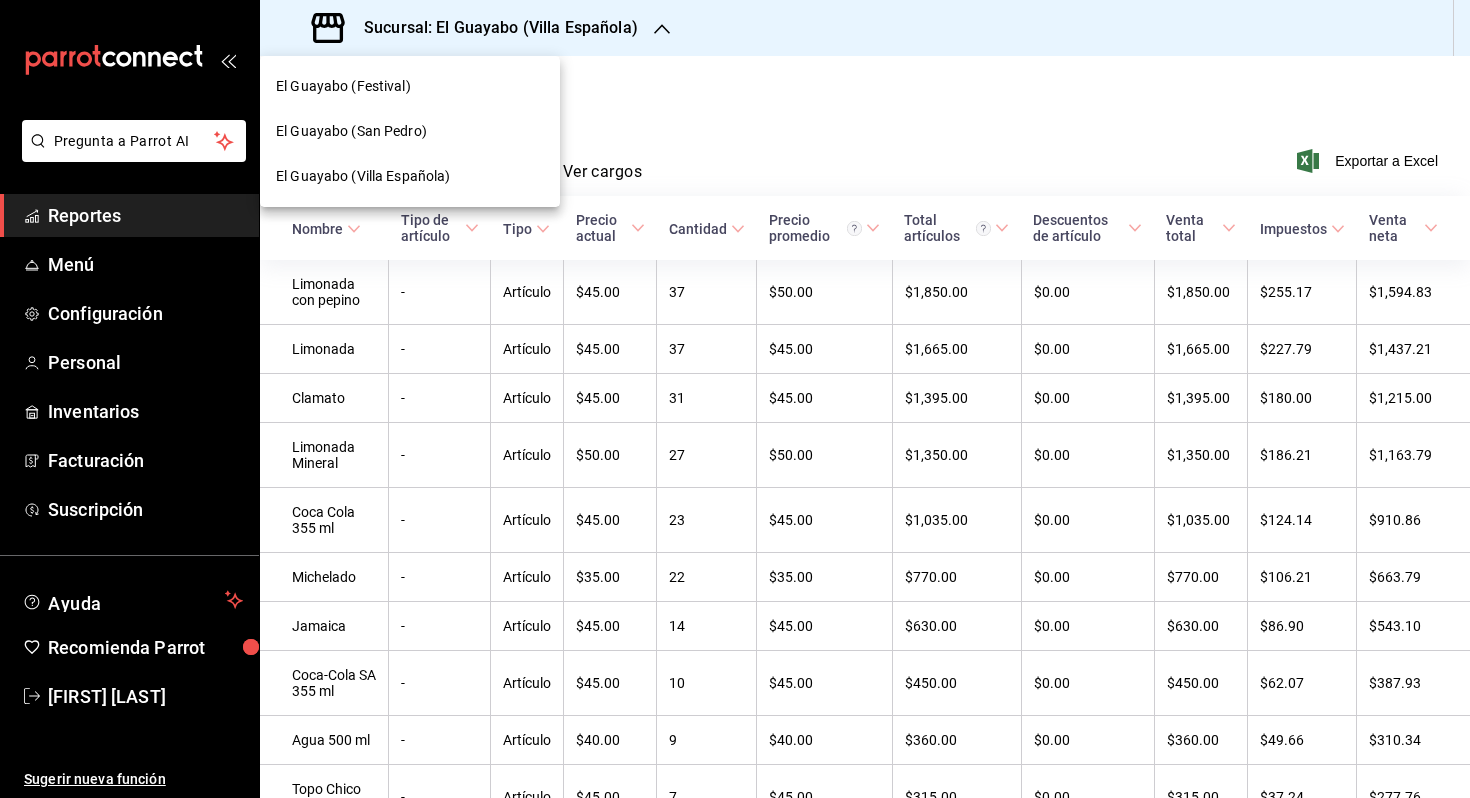 click on "El Guayabo (San Pedro)" at bounding box center (410, 131) 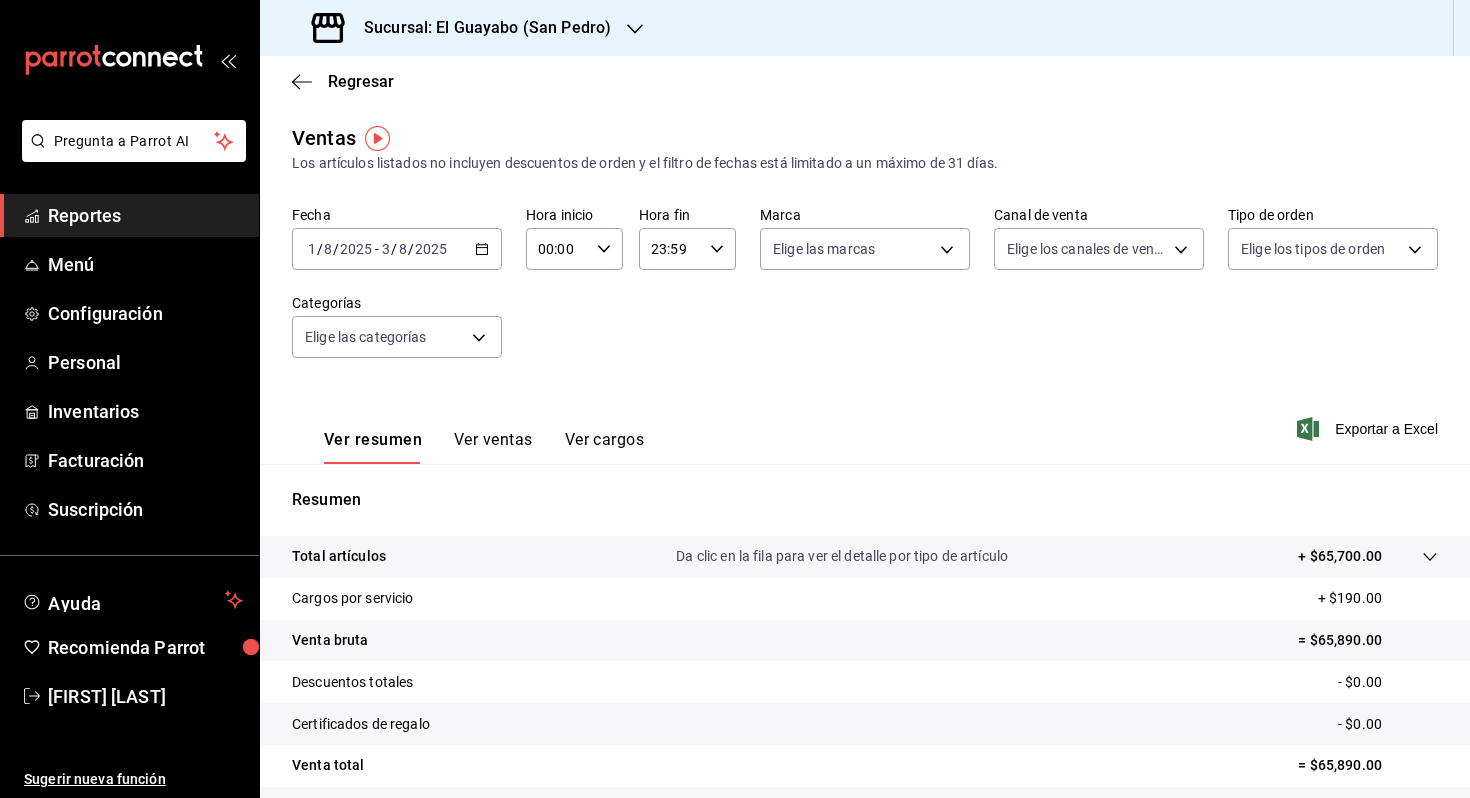 click on "Ver ventas" at bounding box center (493, 447) 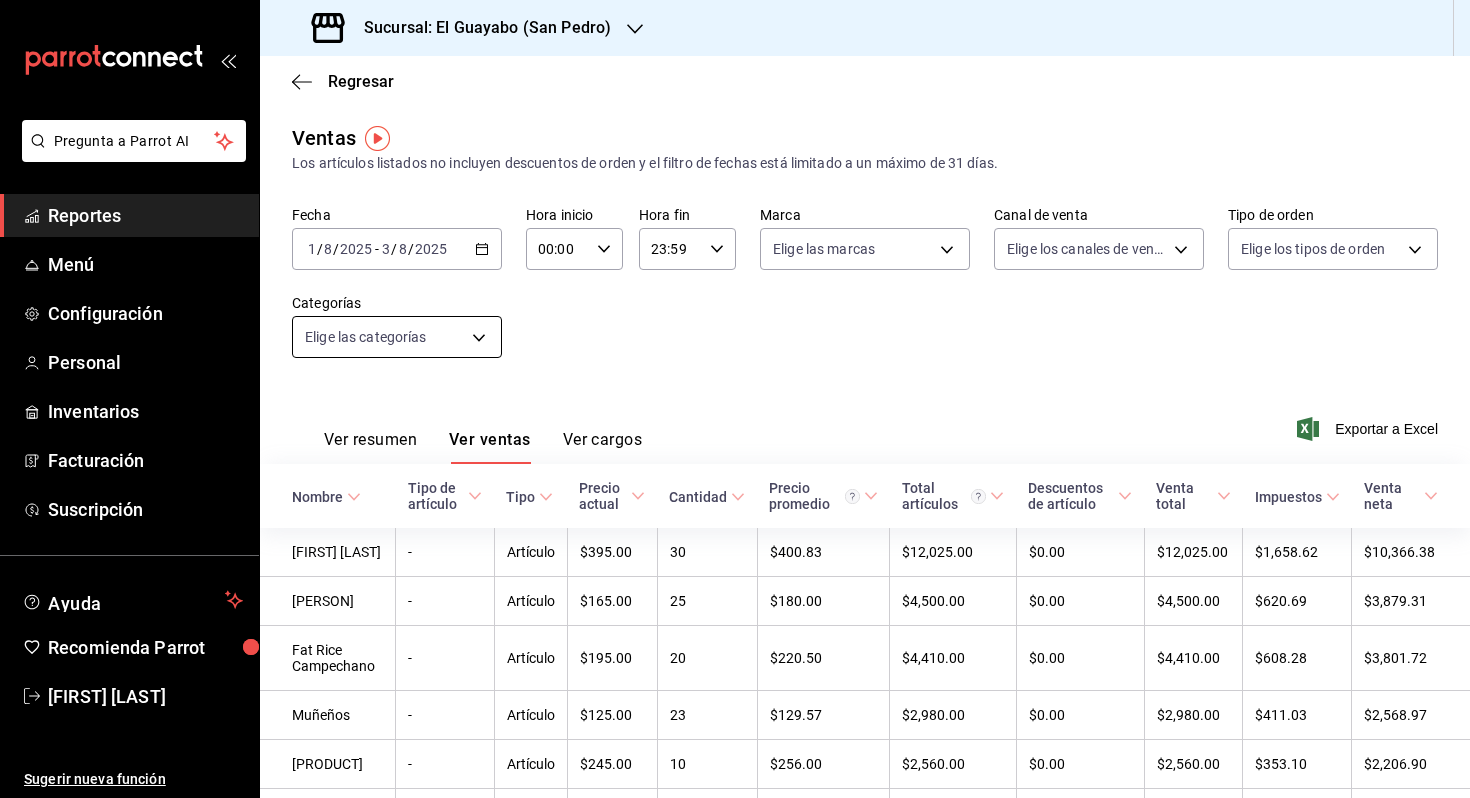 click on "Pregunta a Parrot AI Reportes   Menú   Configuración   Personal   Inventarios   Facturación   Suscripción   Ayuda Recomienda Parrot   [FIRST] [LAST]   Sugerir nueva función   Sucursal: El Guayabo ([CITY]) Regresar Ventas Los artículos listados no incluyen descuentos de orden y el filtro de fechas está limitado a un máximo de 31 días. Fecha [DATE] [DATE] - [DATE] [DATE] Hora inicio 00:00 Hora inicio Hora fin 23:59 Hora fin Marca Elige las marcas Canal de venta Elige los canales de venta Tipo de orden Elige los tipos de orden Categorías Elige las categorías Ver resumen Ver ventas Ver cargos Exportar a Excel Nombre Tipo de artículo Tipo Precio actual Cantidad Precio promedio   Total artículos   Descuentos de artículo Venta total Impuestos Venta neta Fat Bastard - Artículo $395.00 30 $400.83 $12,025.00 $0.00 $12,025.00 $1,658.62 $10,366.38 Chencho - Artículo $165.00 25 $180.00 $4,500.00 $0.00 $4,500.00 $620.69 $3,879.31 Fat Rice Campechano - Artículo $195.00 20 $220.50 $0.00" at bounding box center [735, 399] 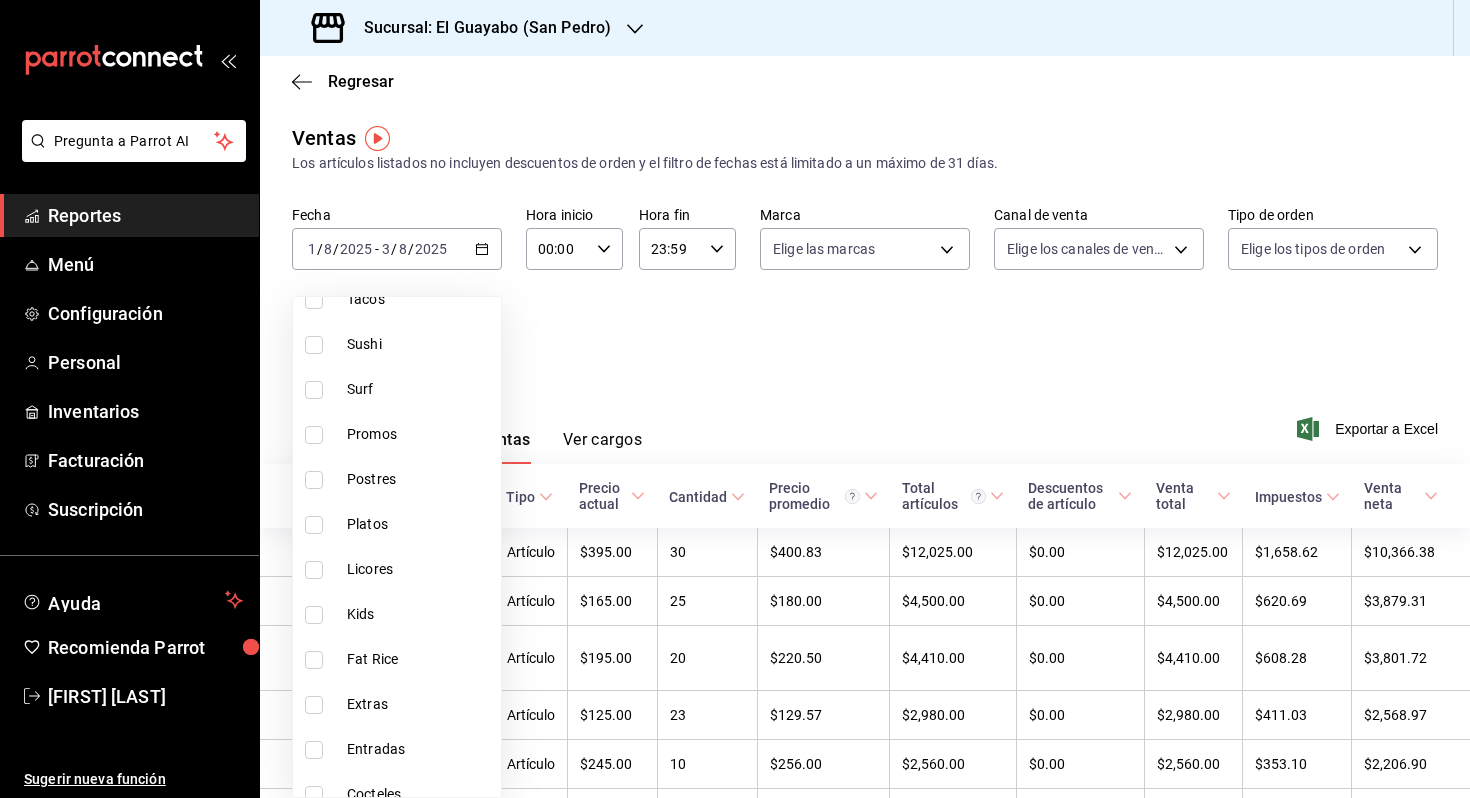 scroll, scrollTop: 425, scrollLeft: 0, axis: vertical 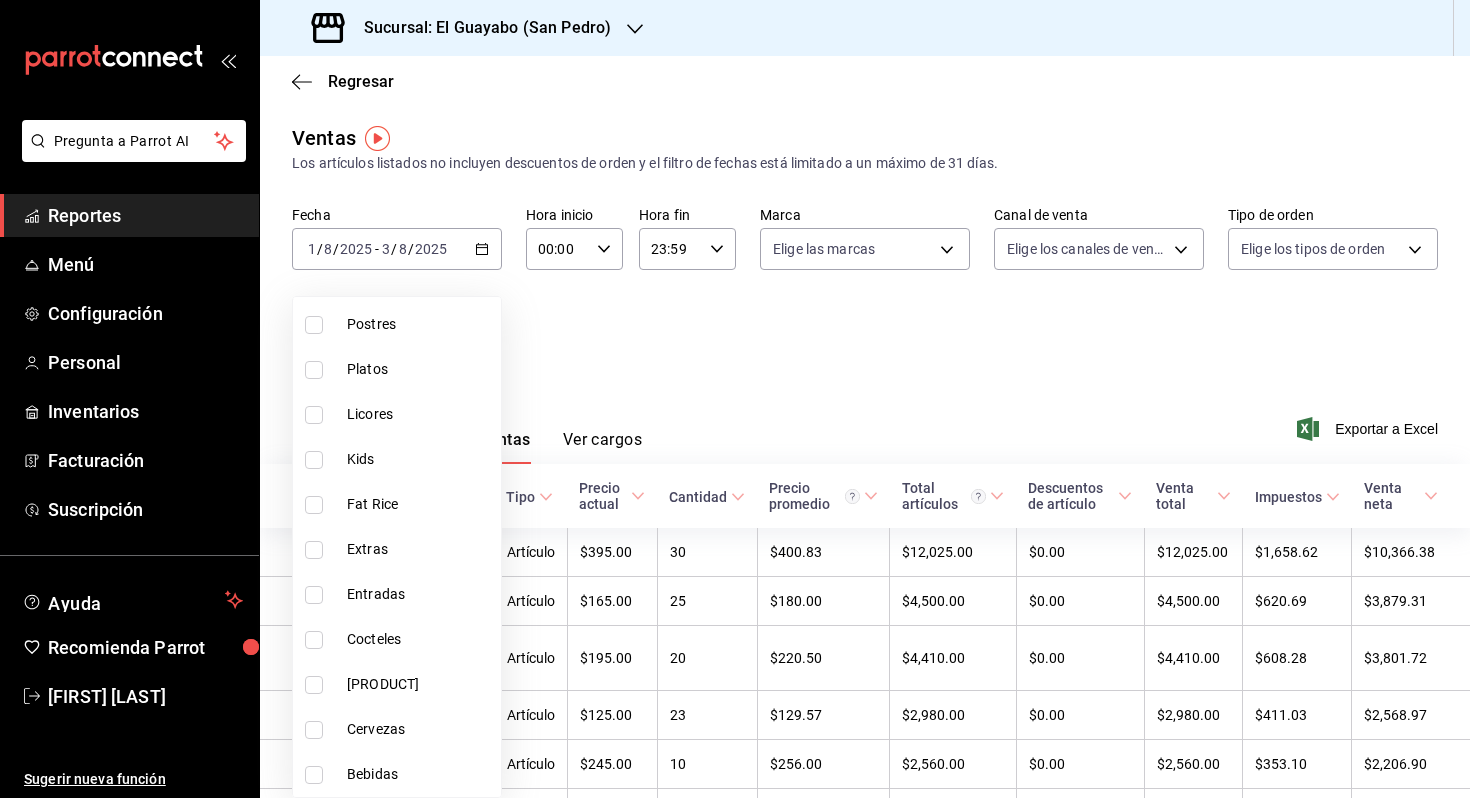 click on "Bebidas" at bounding box center [420, 774] 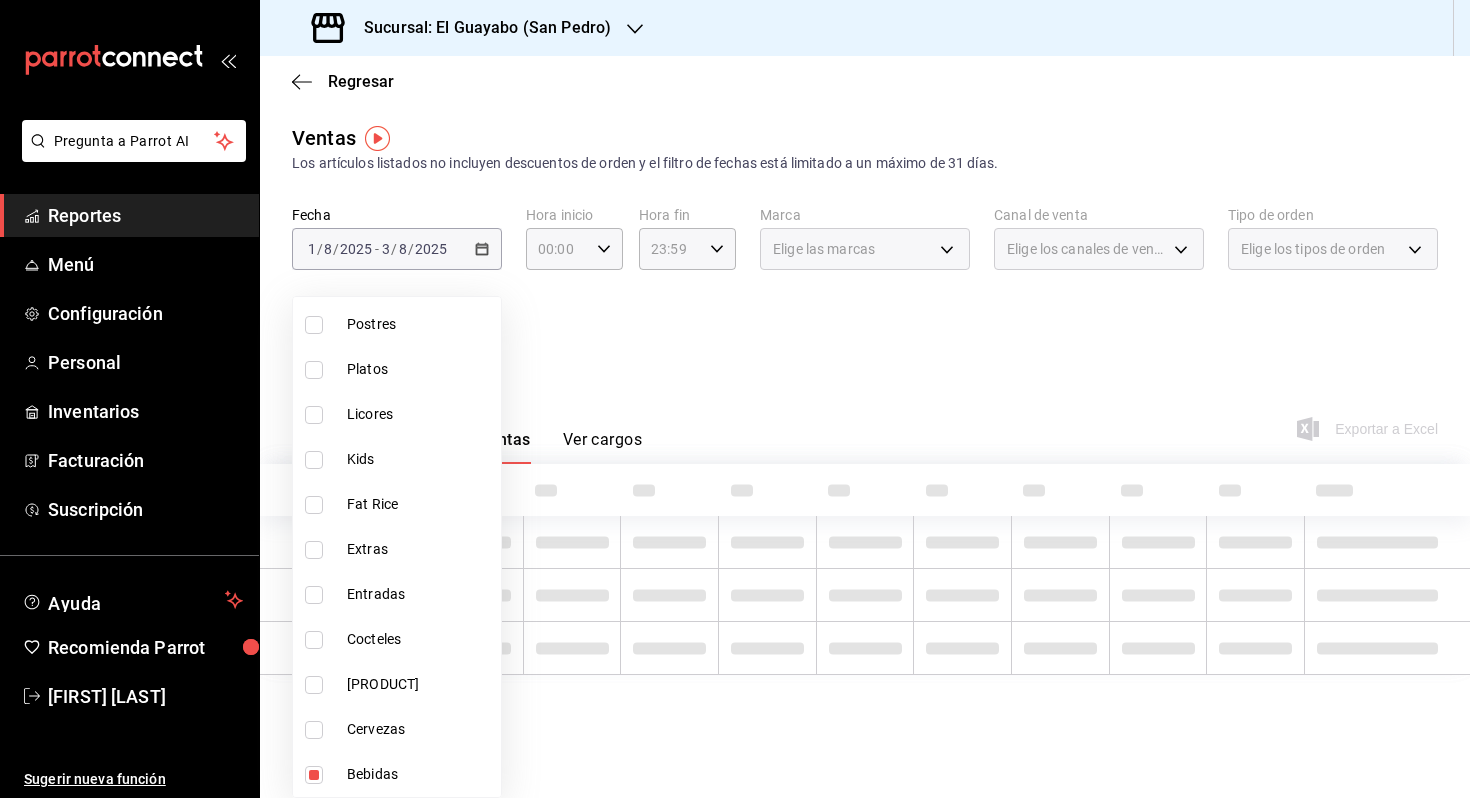 click at bounding box center (735, 399) 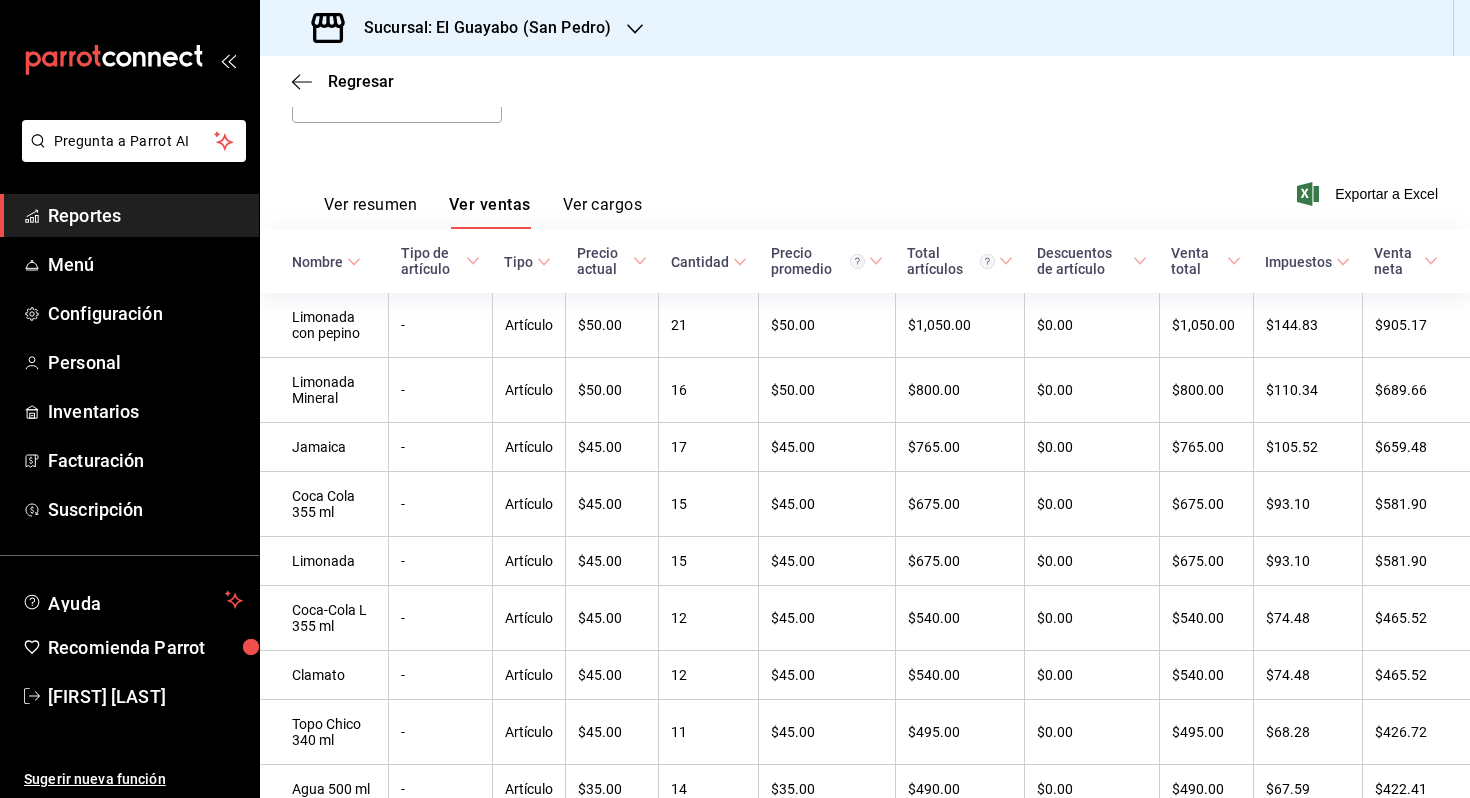 scroll, scrollTop: 232, scrollLeft: 0, axis: vertical 